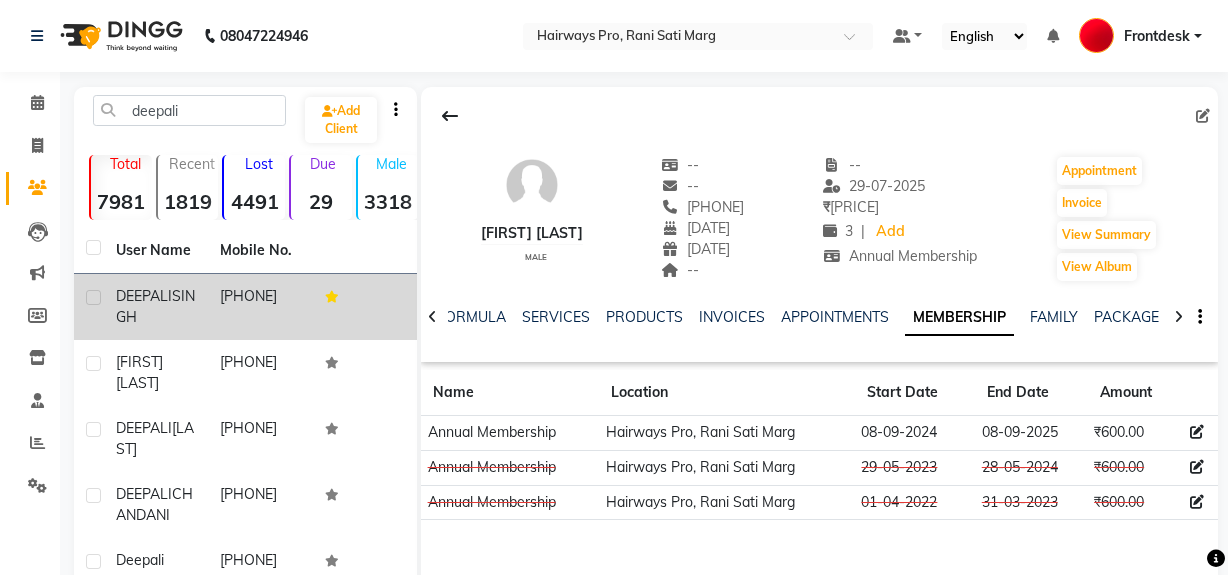 scroll, scrollTop: 26, scrollLeft: 0, axis: vertical 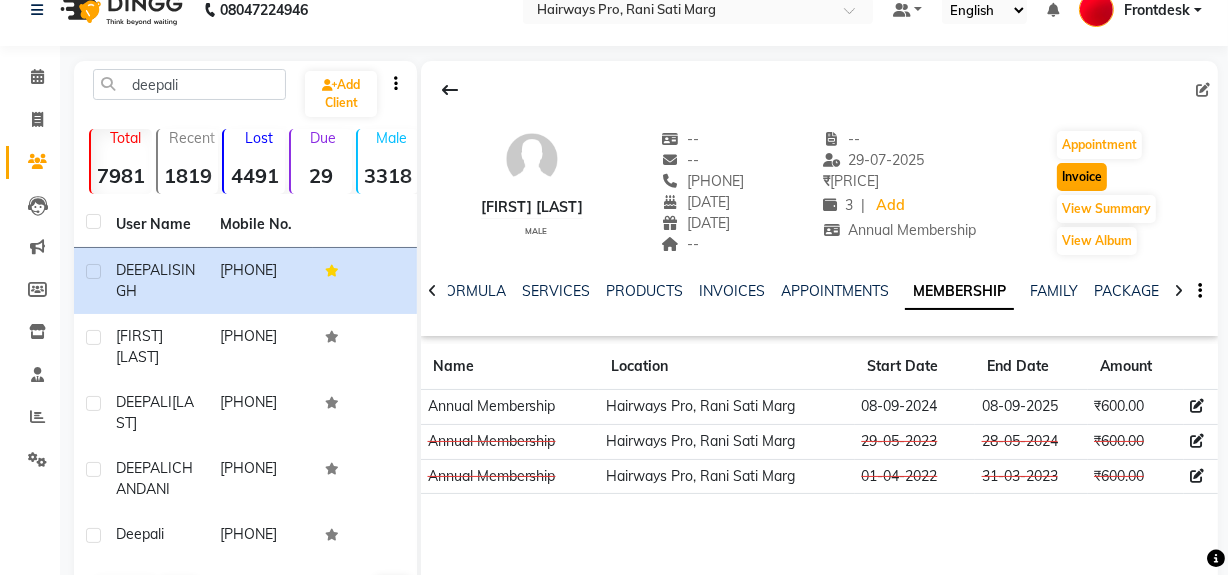 click on "Invoice" 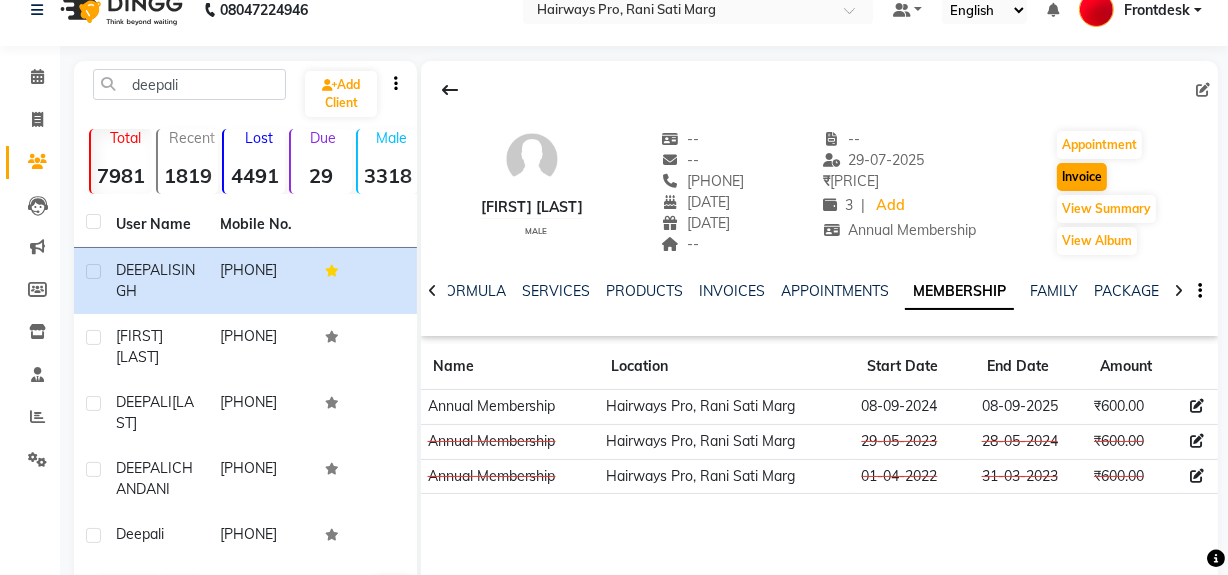 select on "service" 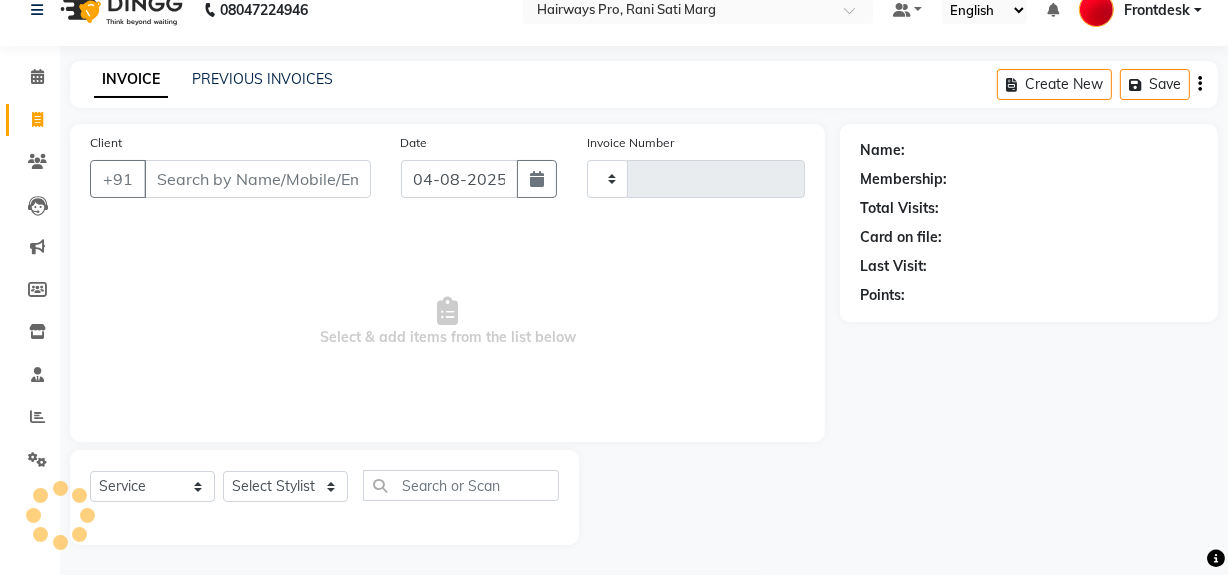 type on "2376" 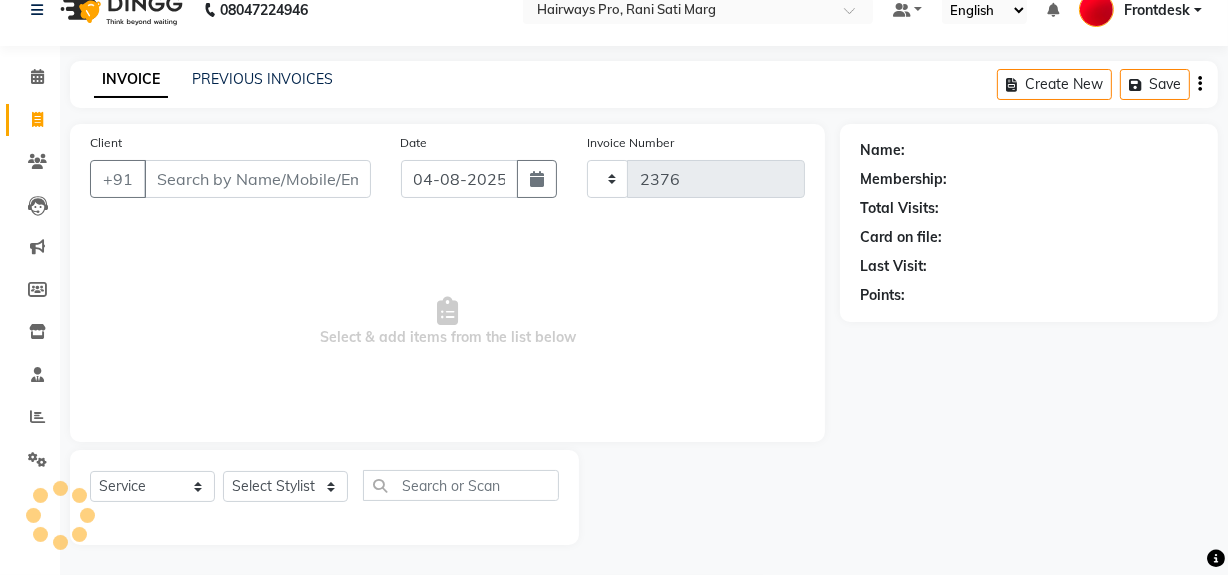 select on "787" 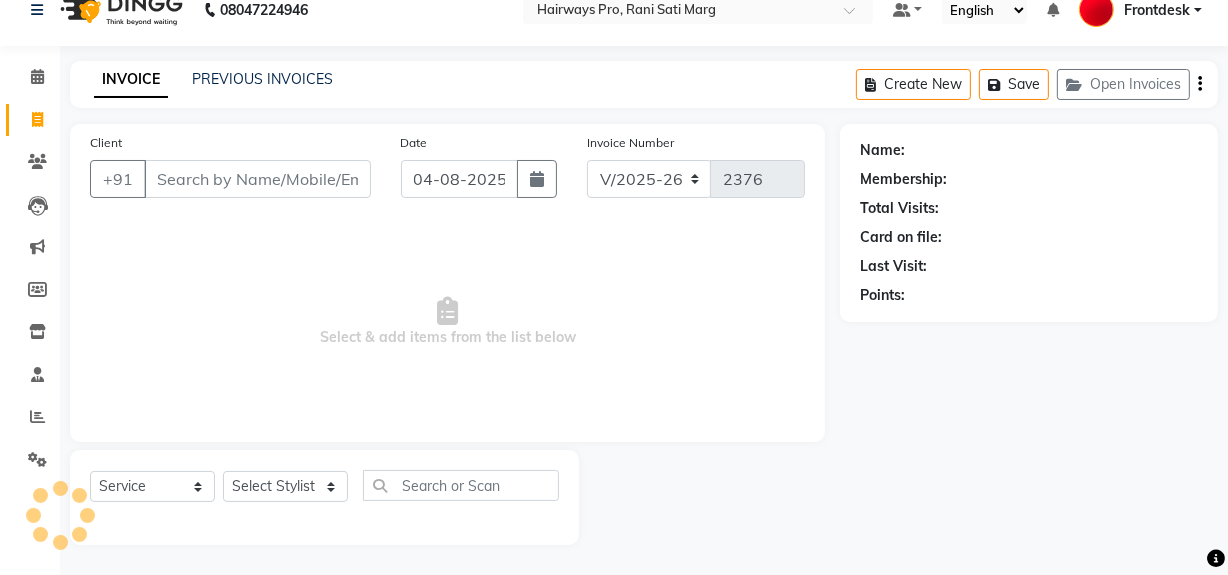 type on "[PHONE]" 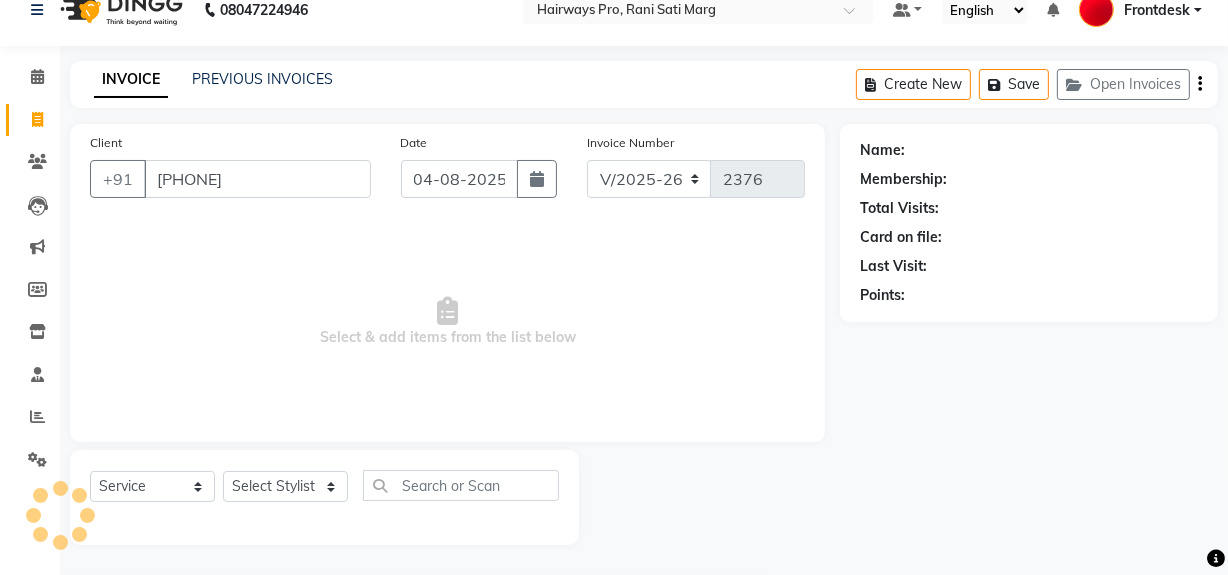select on "1: Object" 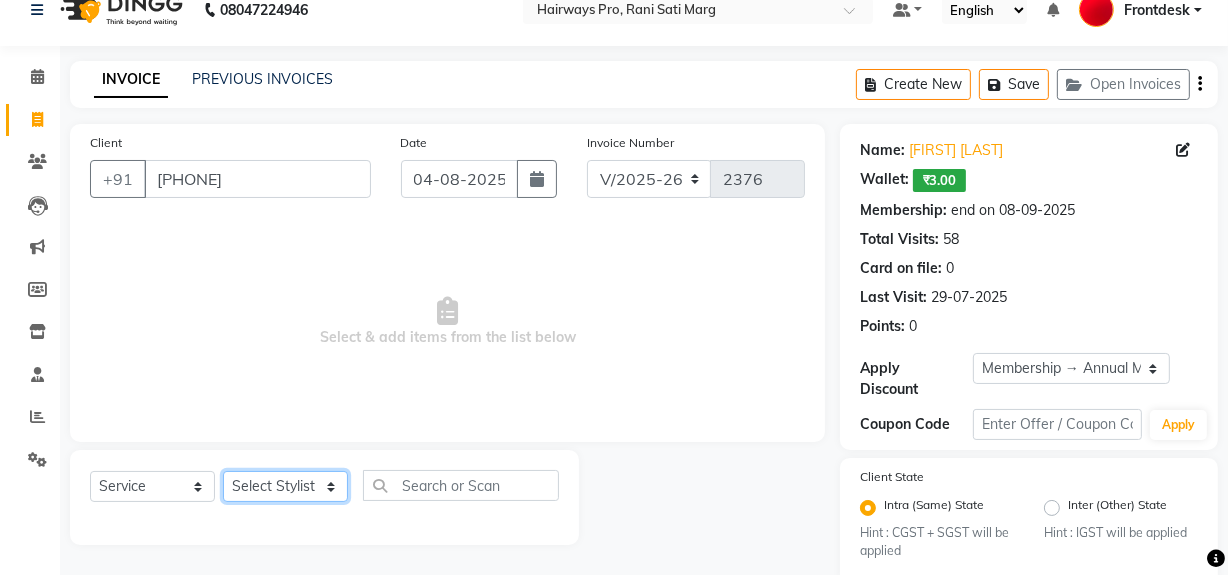 click on "Select Stylist ABID DANISH Faiz shaikh Frontdesk INTEZAR SALMANI JYOTI Kamal Salmani KAVITA MUSTAFA RAFIQUE Sonal SONU WAQAR ZAFAR" 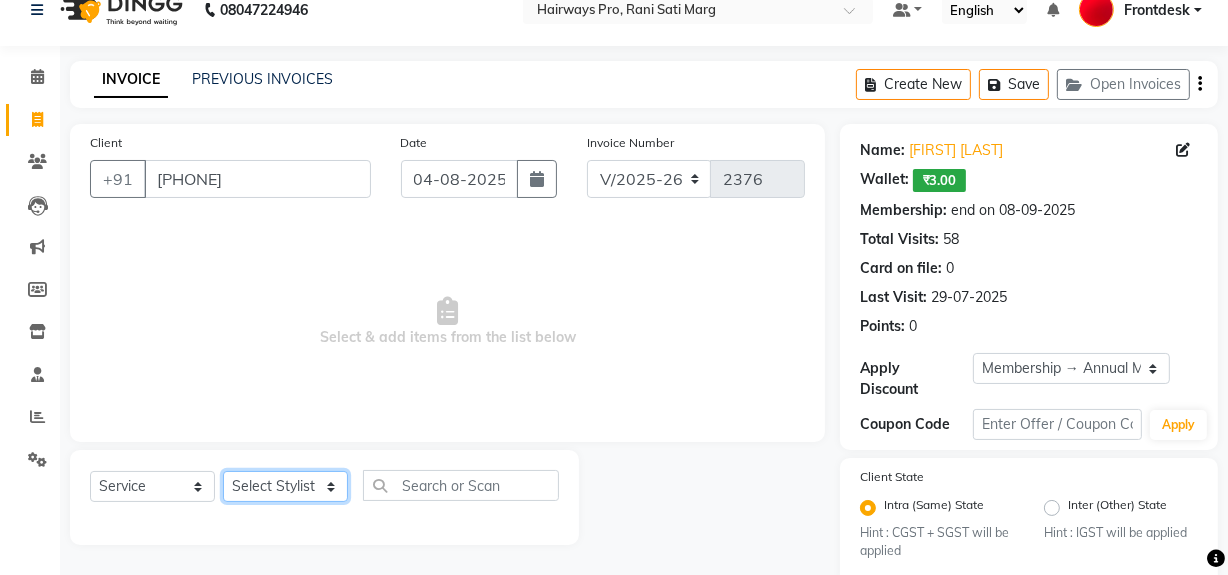 select on "13186" 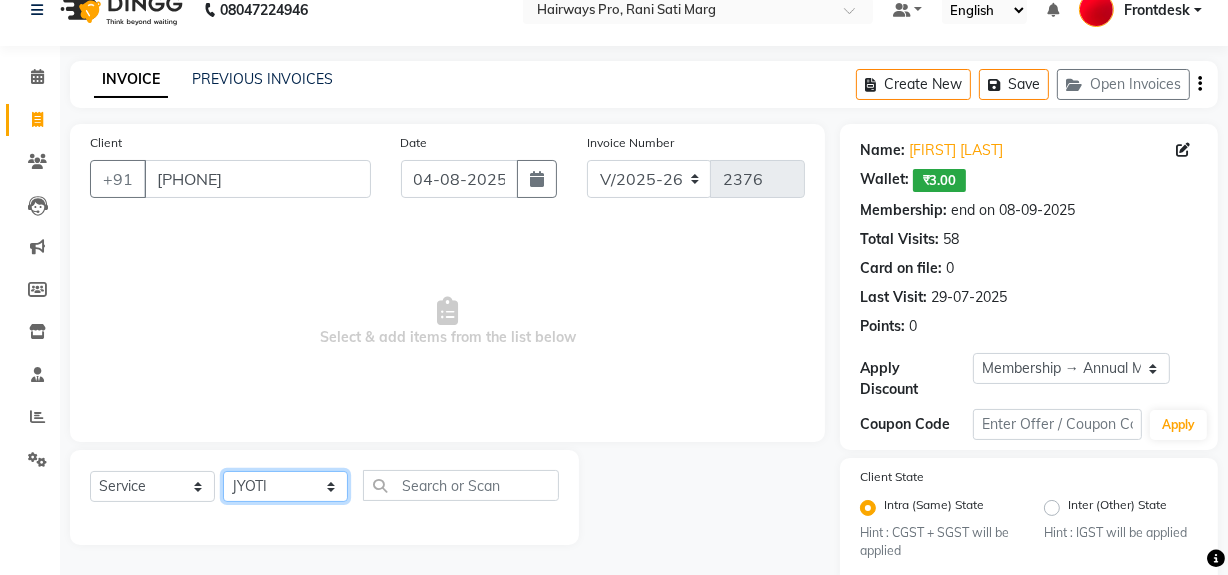 click on "Select Stylist ABID DANISH Faiz shaikh Frontdesk INTEZAR SALMANI JYOTI Kamal Salmani KAVITA MUSTAFA RAFIQUE Sonal SONU WAQAR ZAFAR" 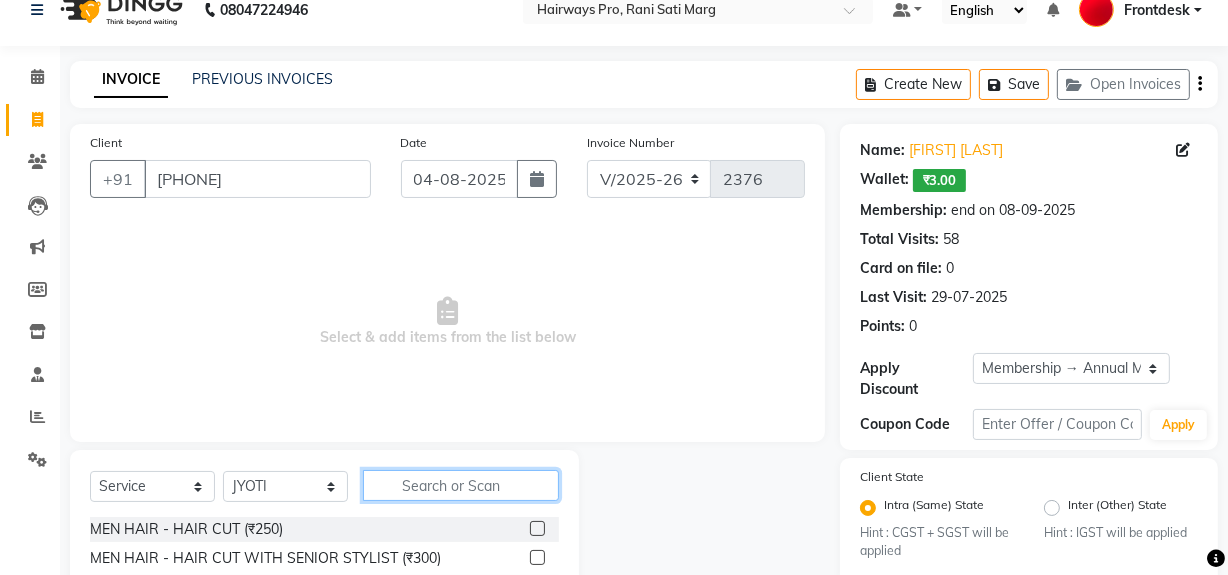 click 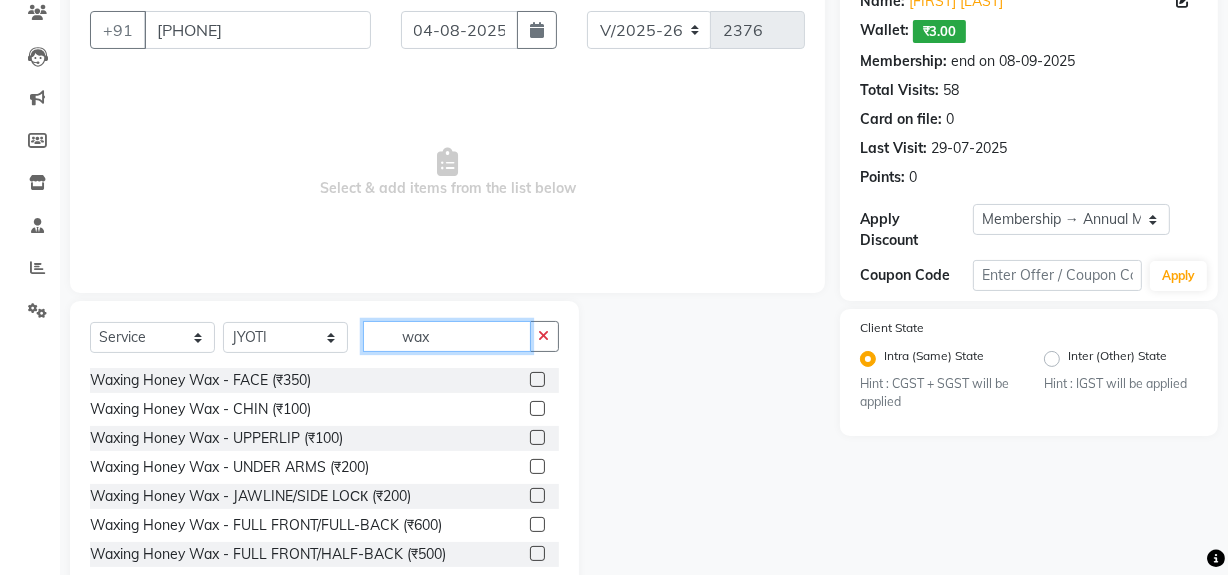 scroll, scrollTop: 208, scrollLeft: 0, axis: vertical 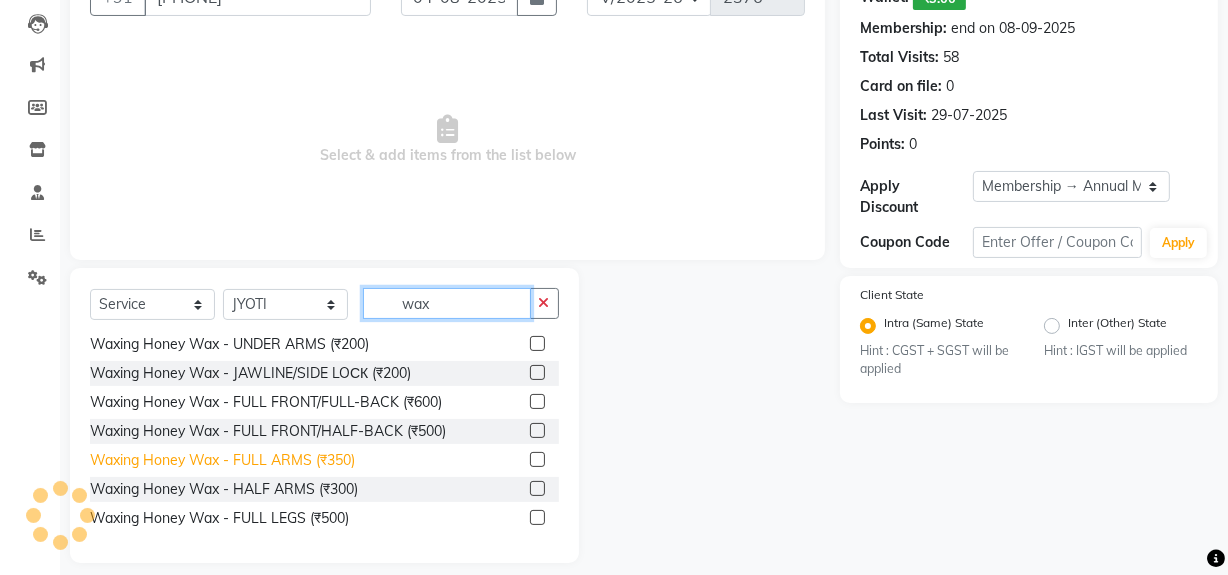 type on "wax" 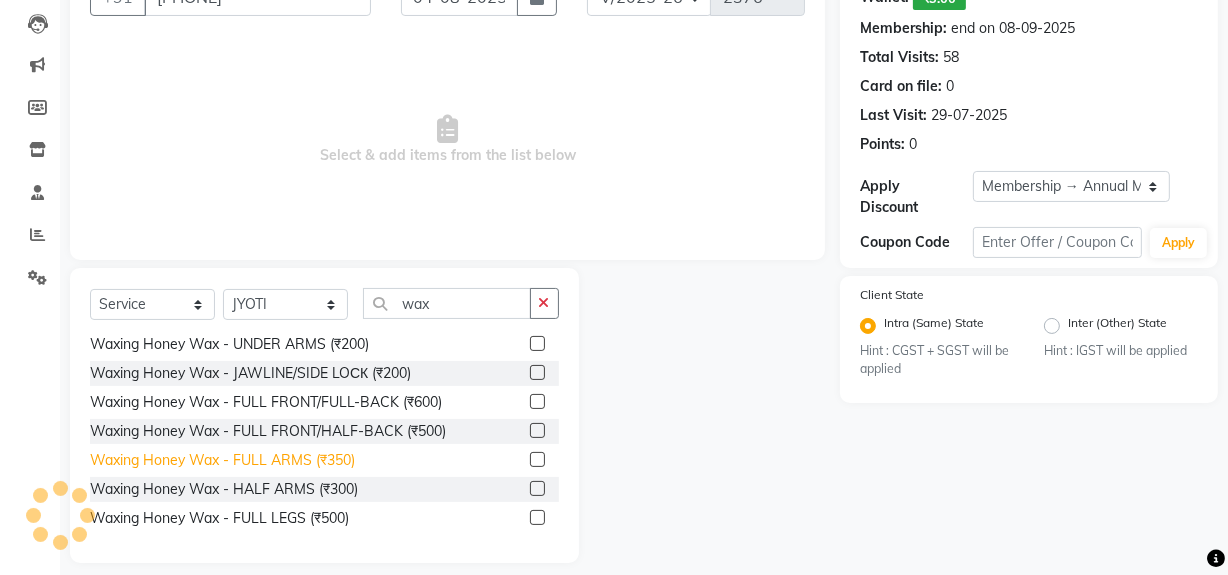 click on "Waxing Honey Wax - FULL ARMS (₹350)" 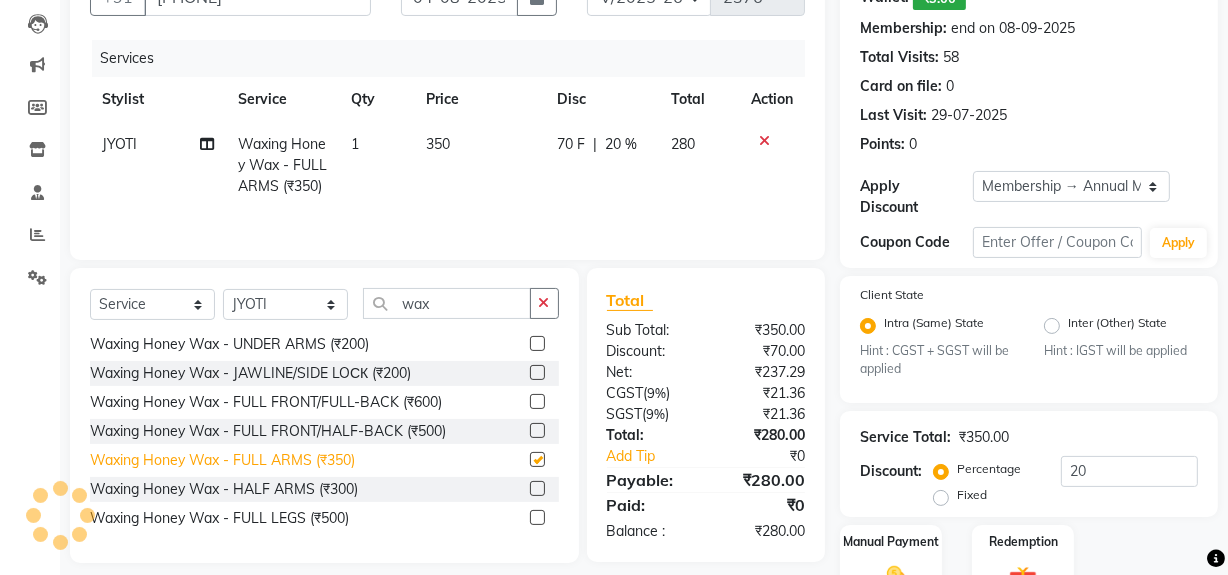checkbox on "false" 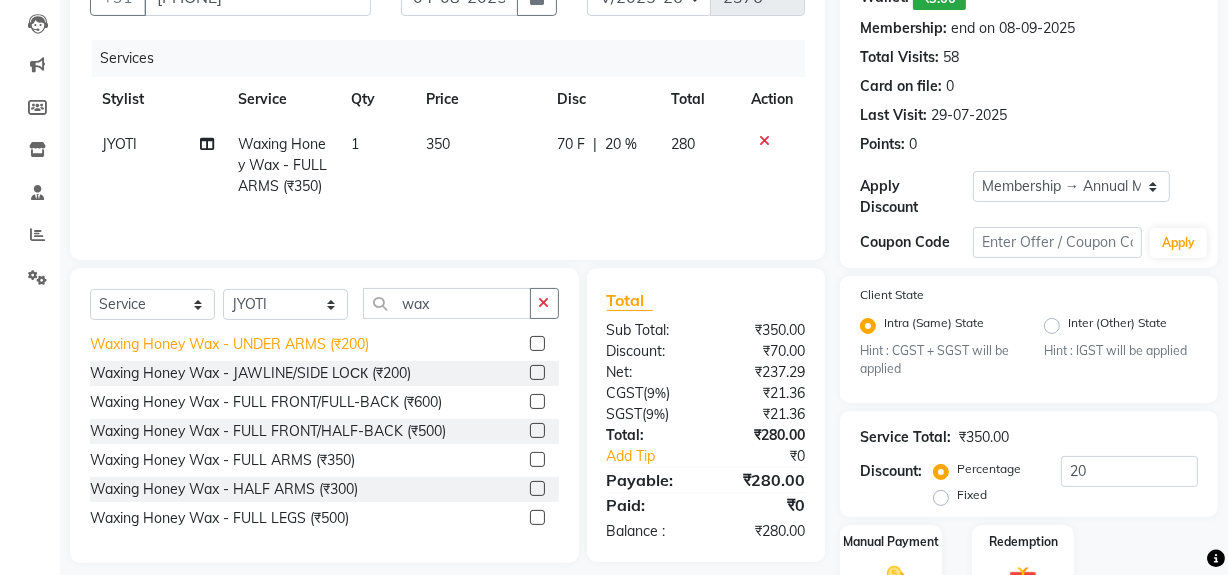 click on "Waxing Honey Wax - UNDER ARMS (₹200)" 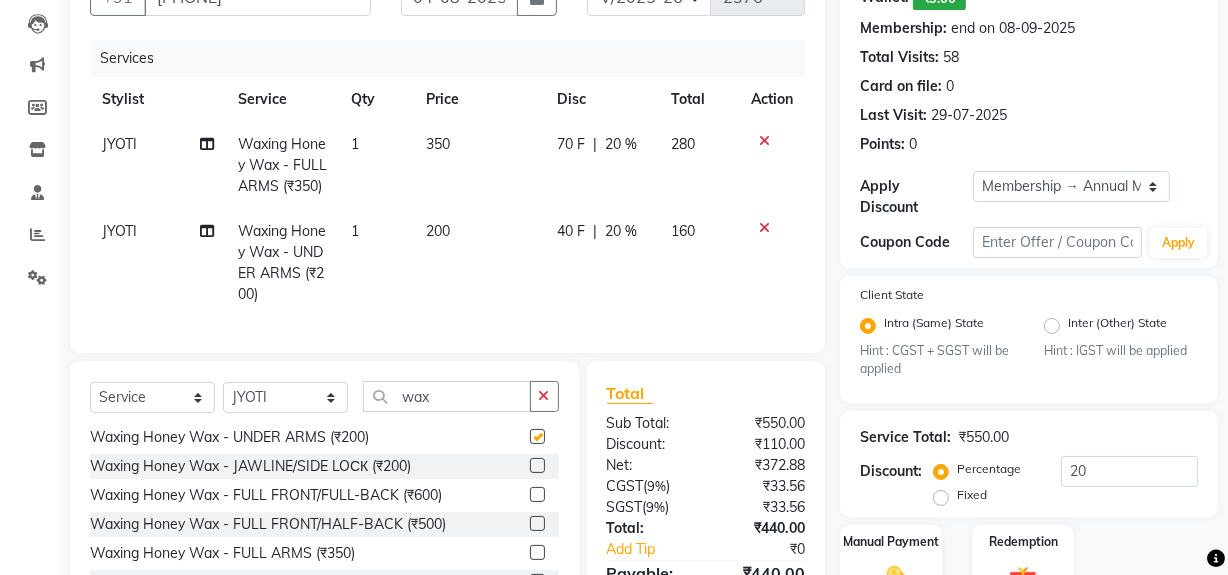 checkbox on "false" 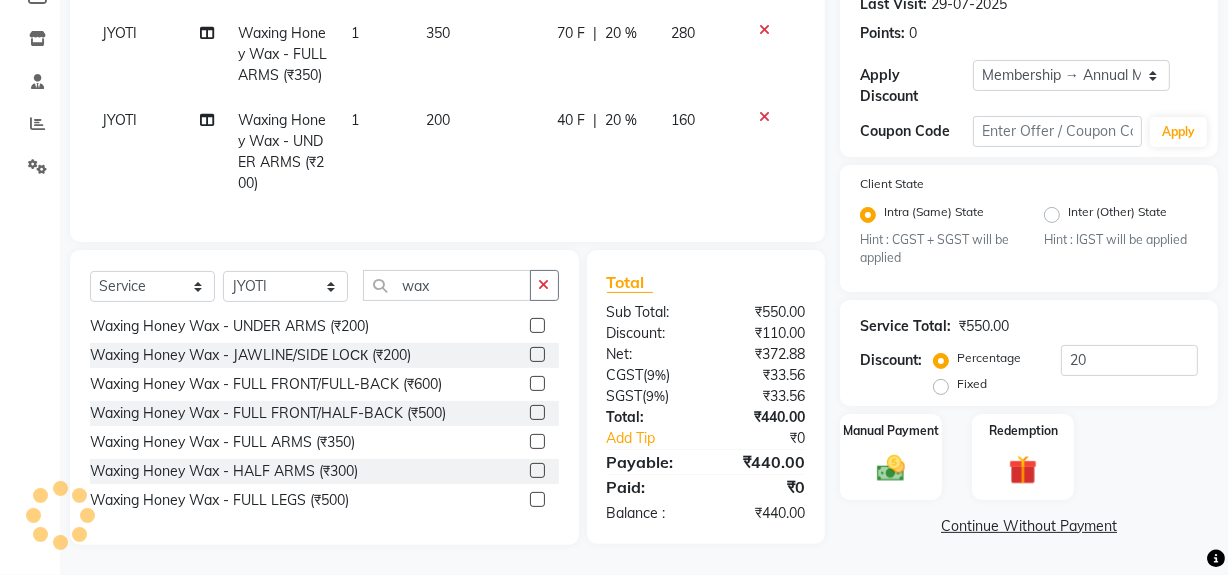 scroll, scrollTop: 353, scrollLeft: 0, axis: vertical 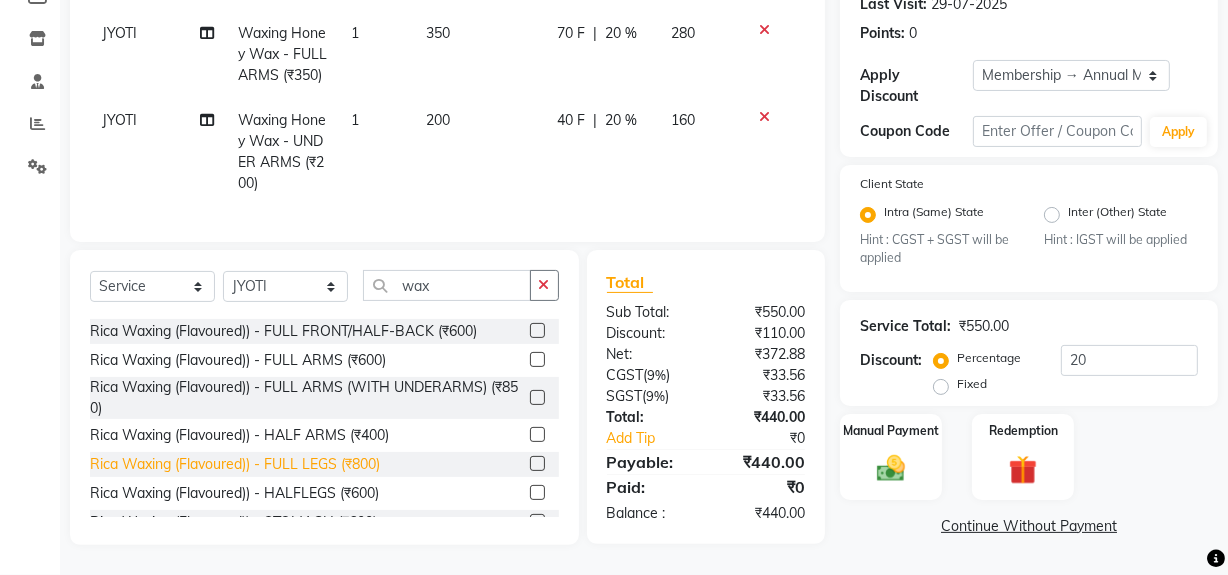 click on "Rica Waxing (Flavoured)) - FULL LEGS (₹800)" 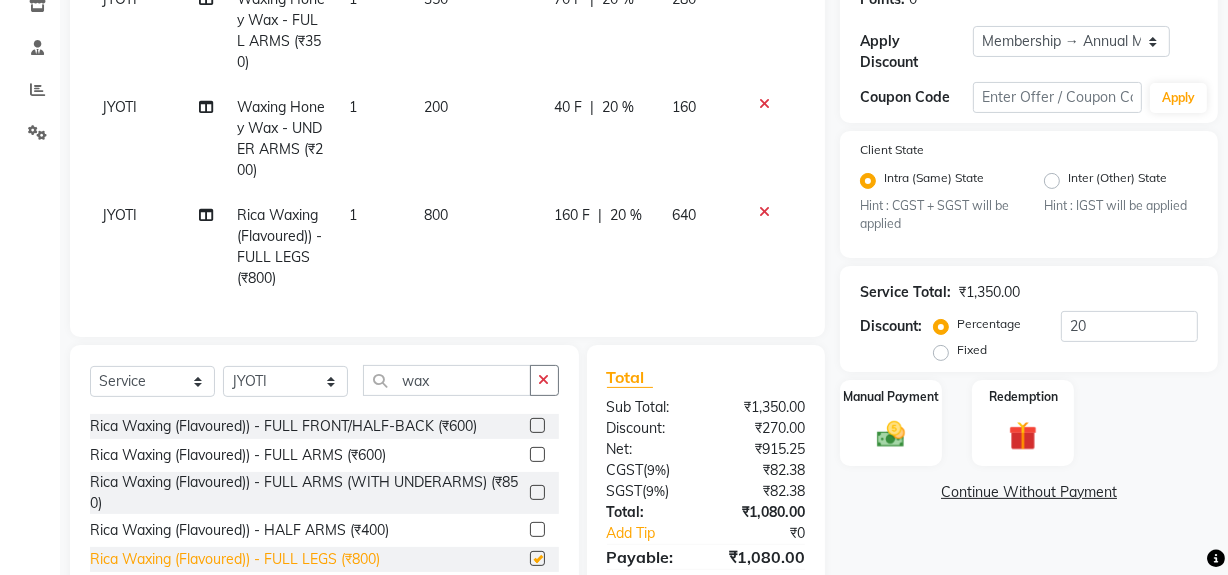 checkbox on "false" 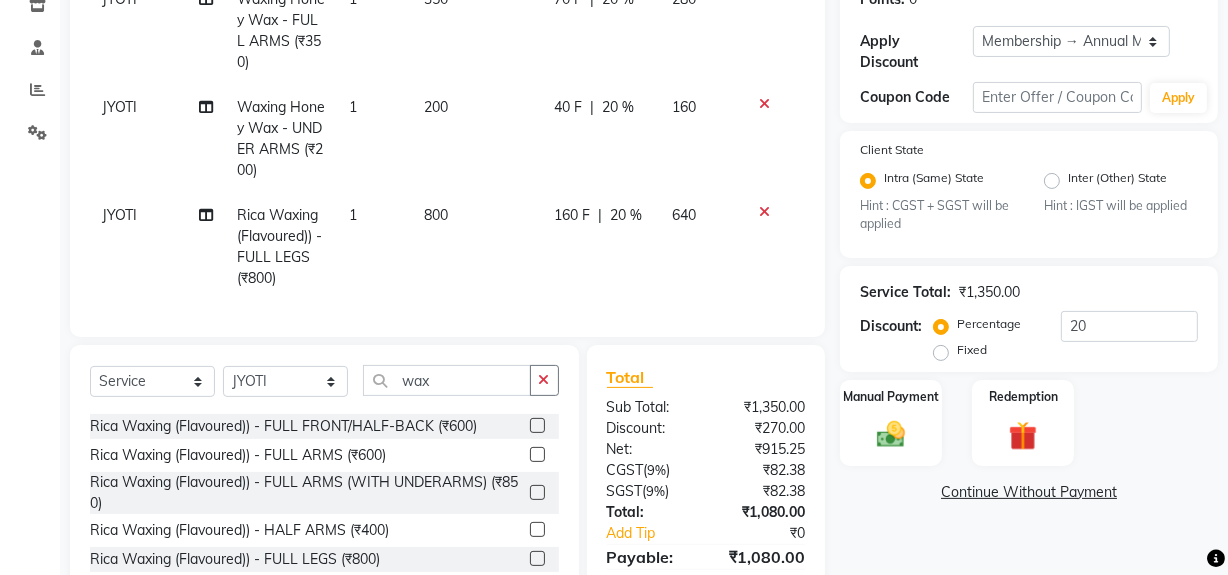 scroll, scrollTop: 262, scrollLeft: 0, axis: vertical 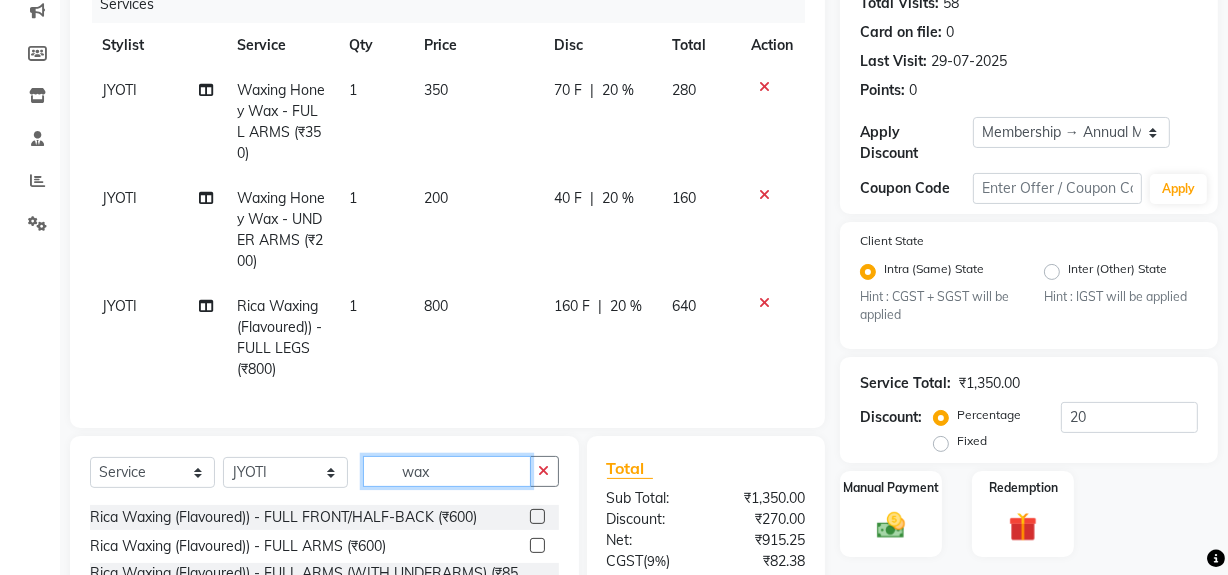 click on "wax" 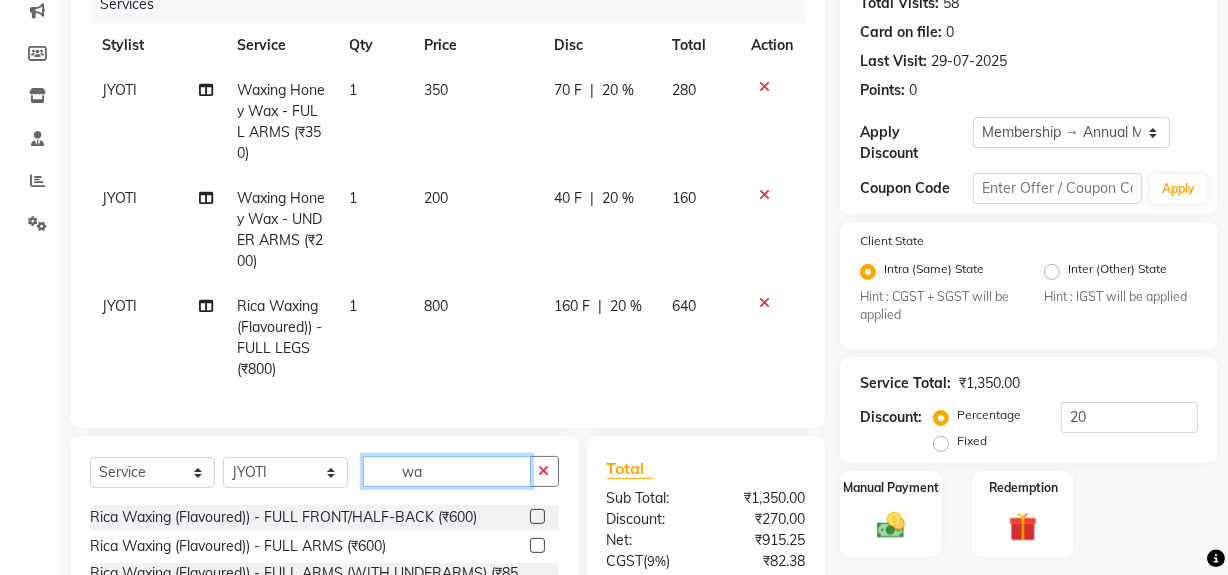 type on "w" 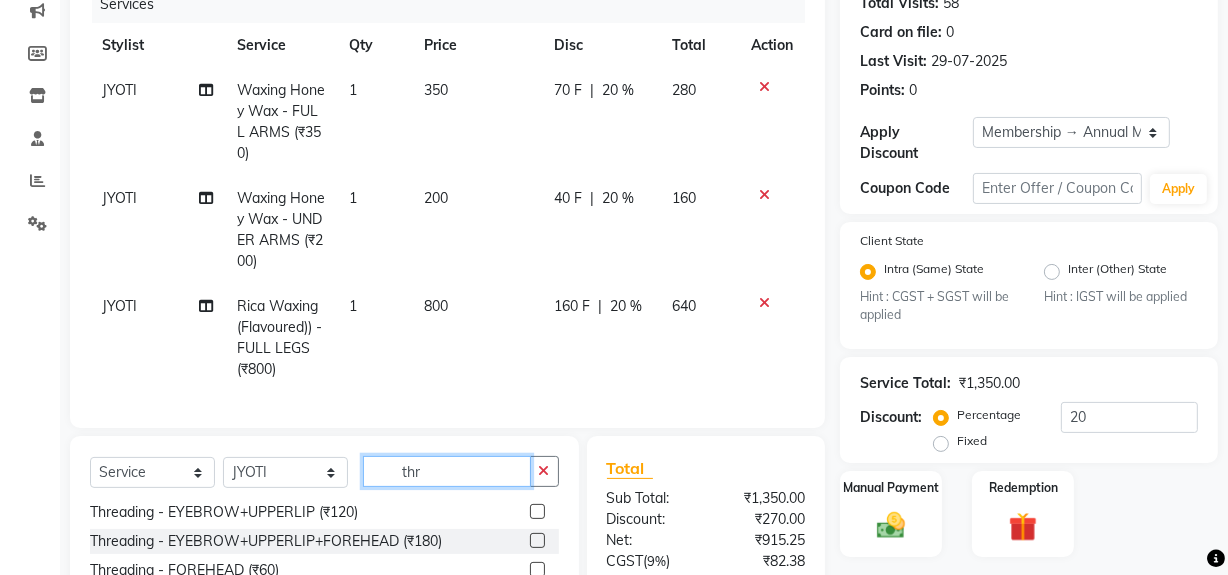 scroll, scrollTop: 31, scrollLeft: 0, axis: vertical 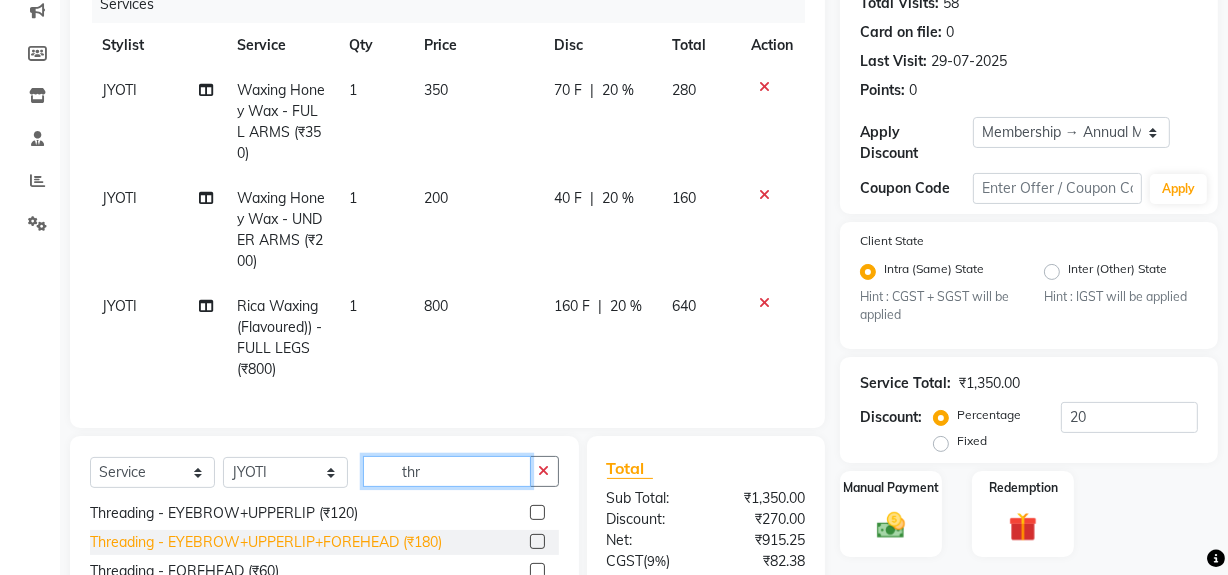 type on "thr" 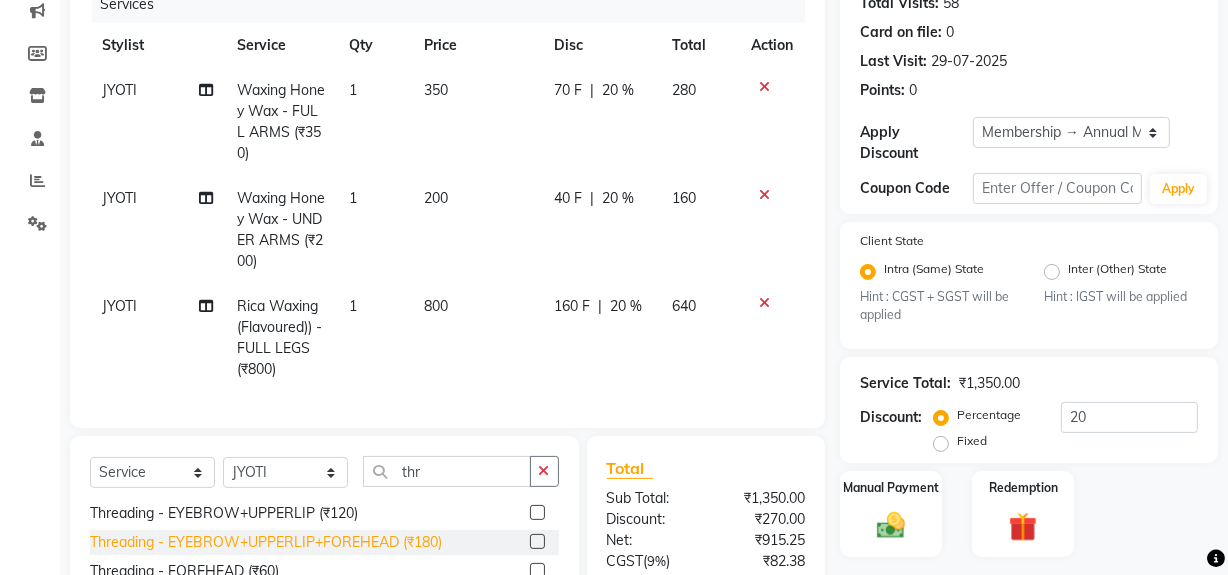 click on "Threading - EYEBROW+UPPERLIP+FOREHEAD (₹180)" 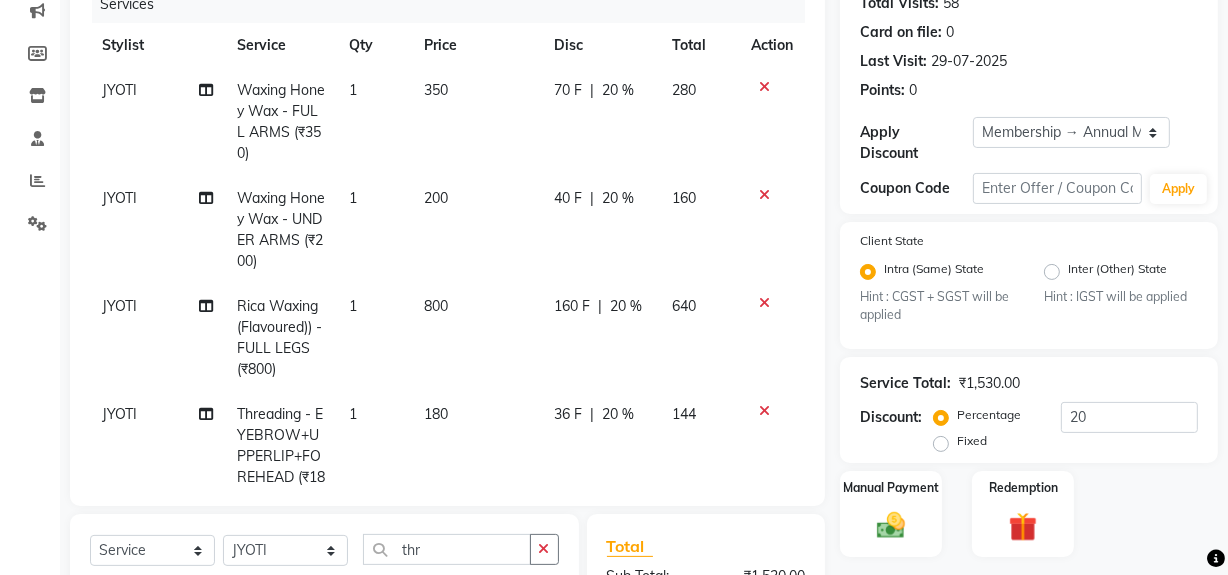 checkbox on "false" 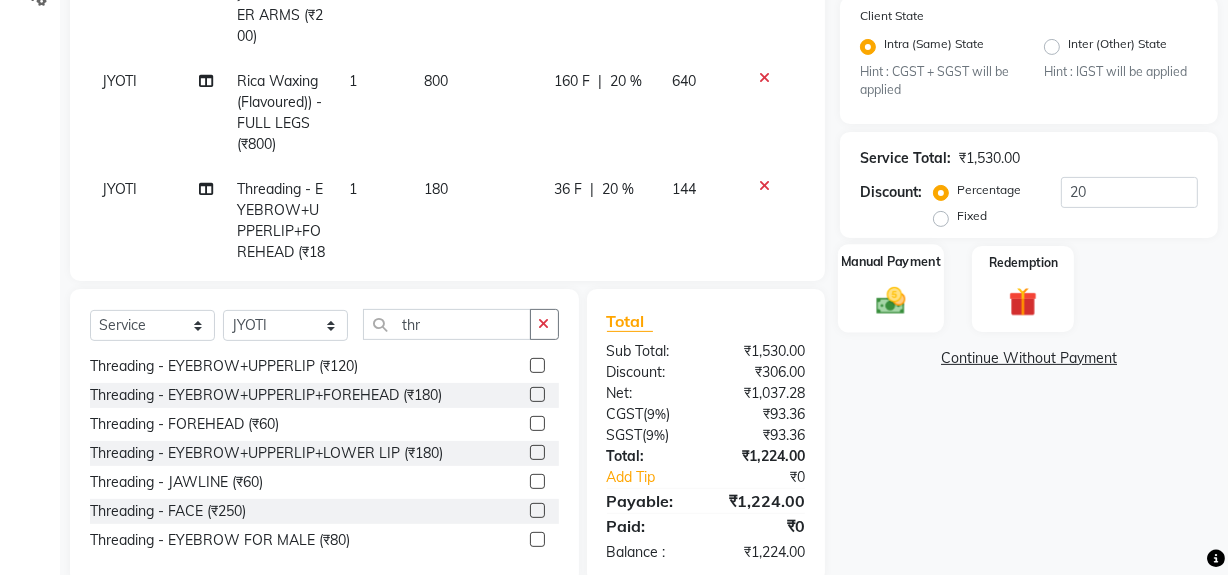 scroll, scrollTop: 526, scrollLeft: 0, axis: vertical 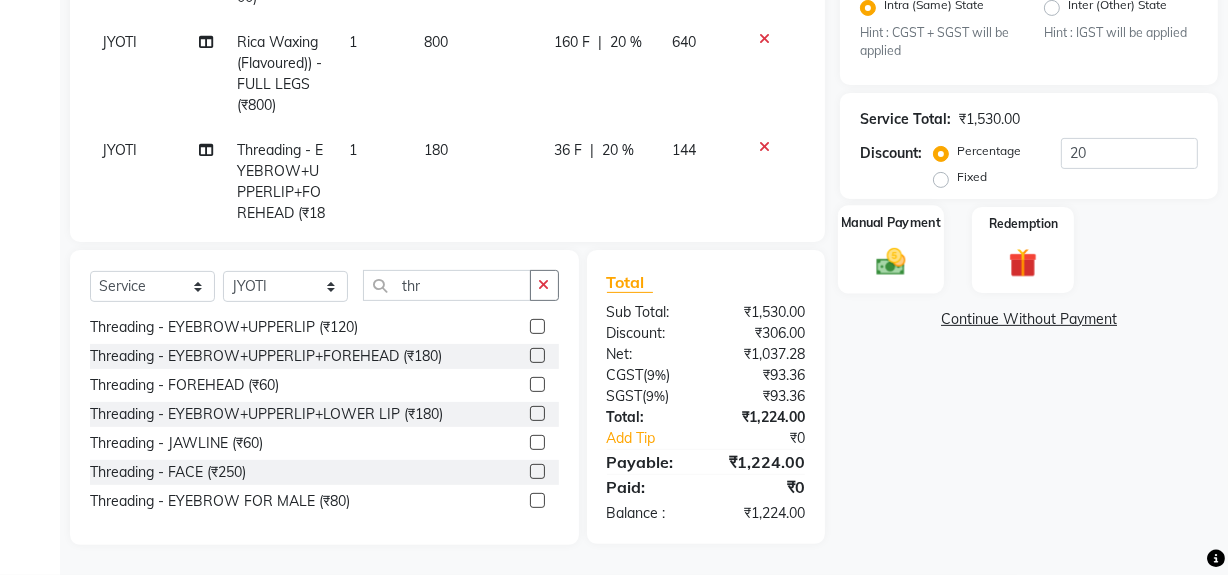 click on "Manual Payment" 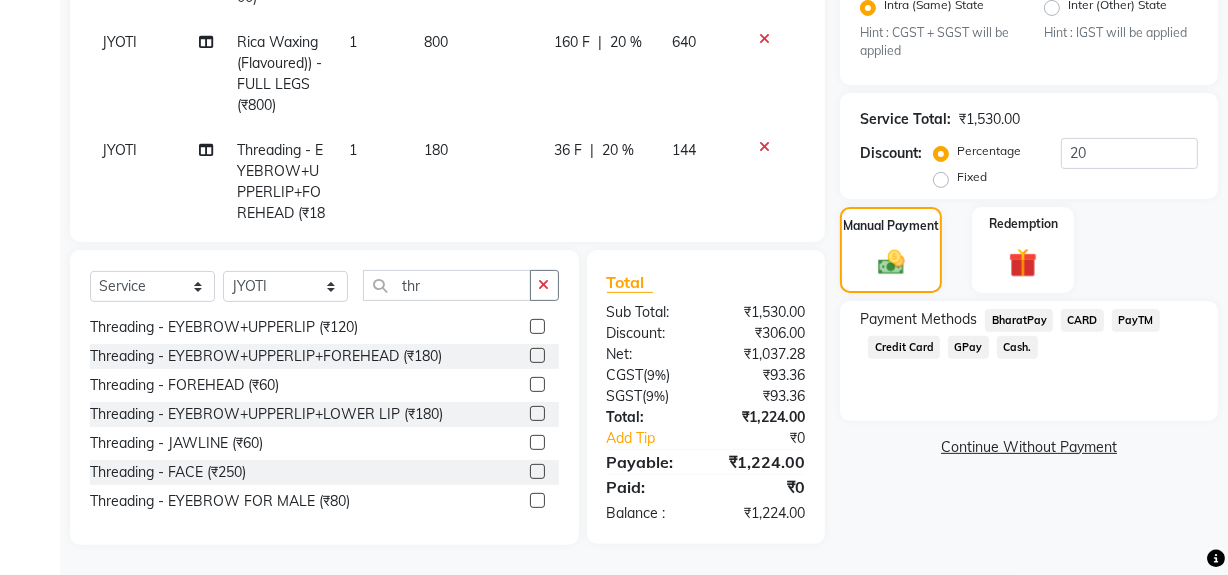 click on "GPay" 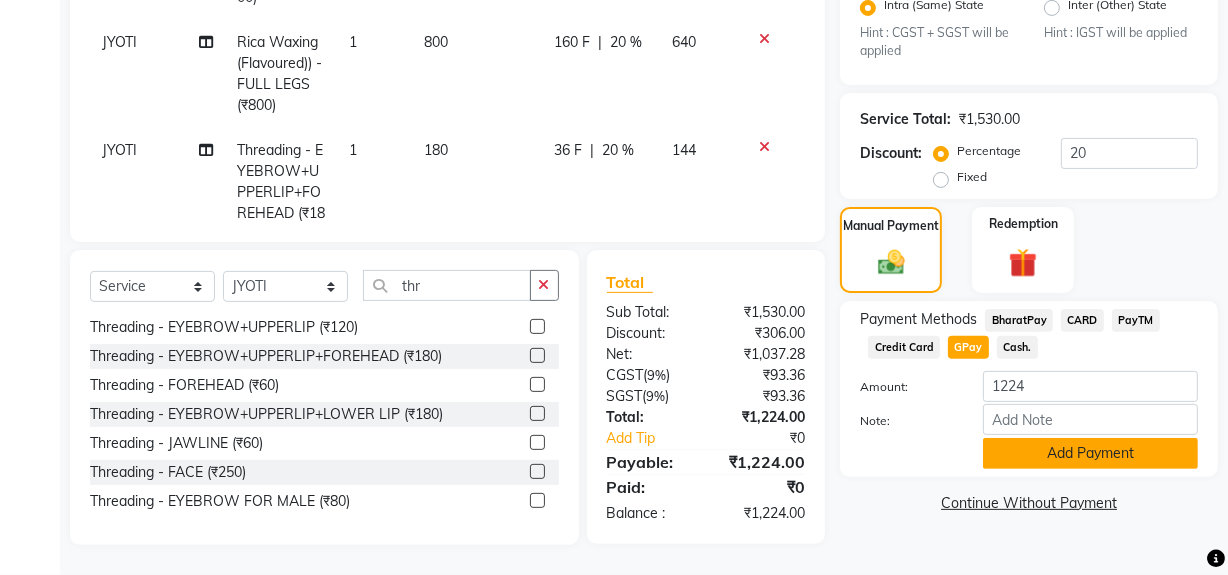 click on "Add Payment" 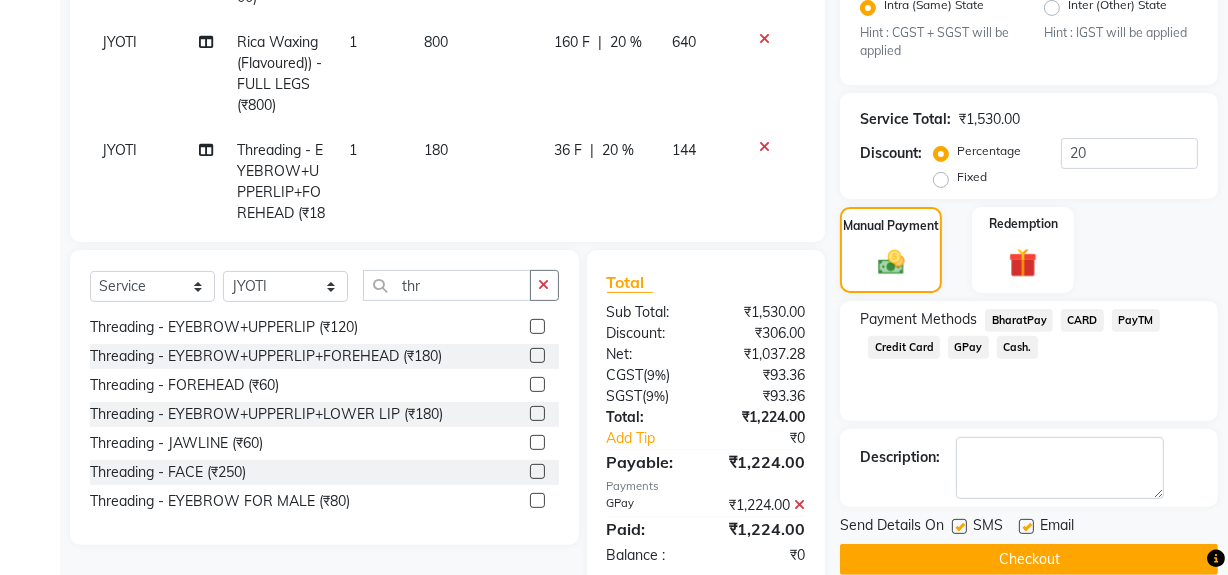 scroll, scrollTop: 567, scrollLeft: 0, axis: vertical 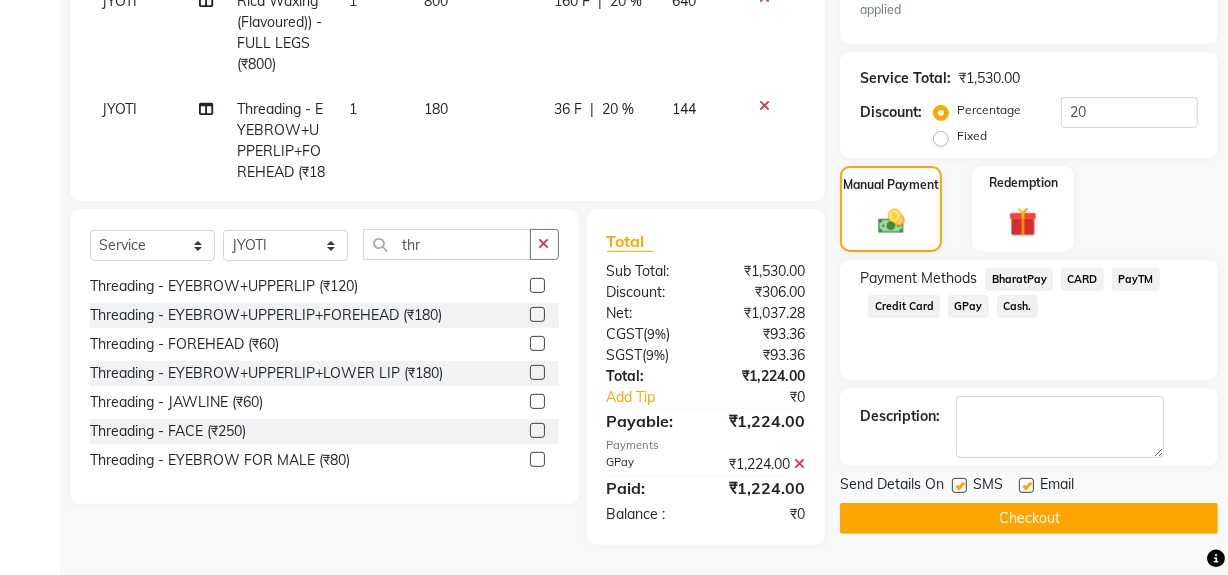click on "Checkout" 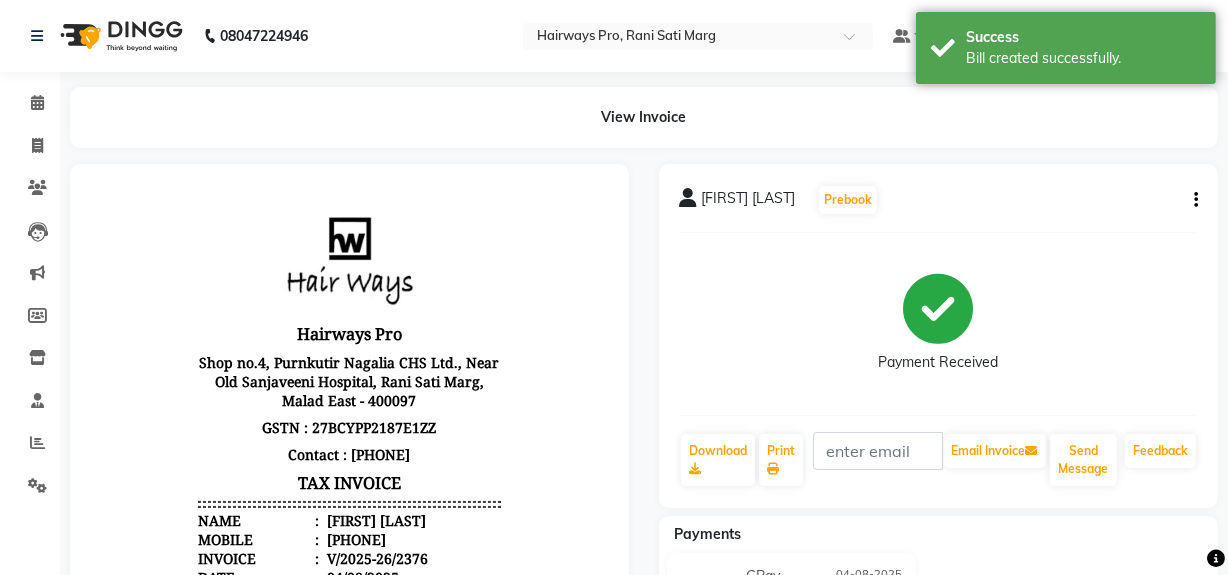 scroll, scrollTop: 0, scrollLeft: 0, axis: both 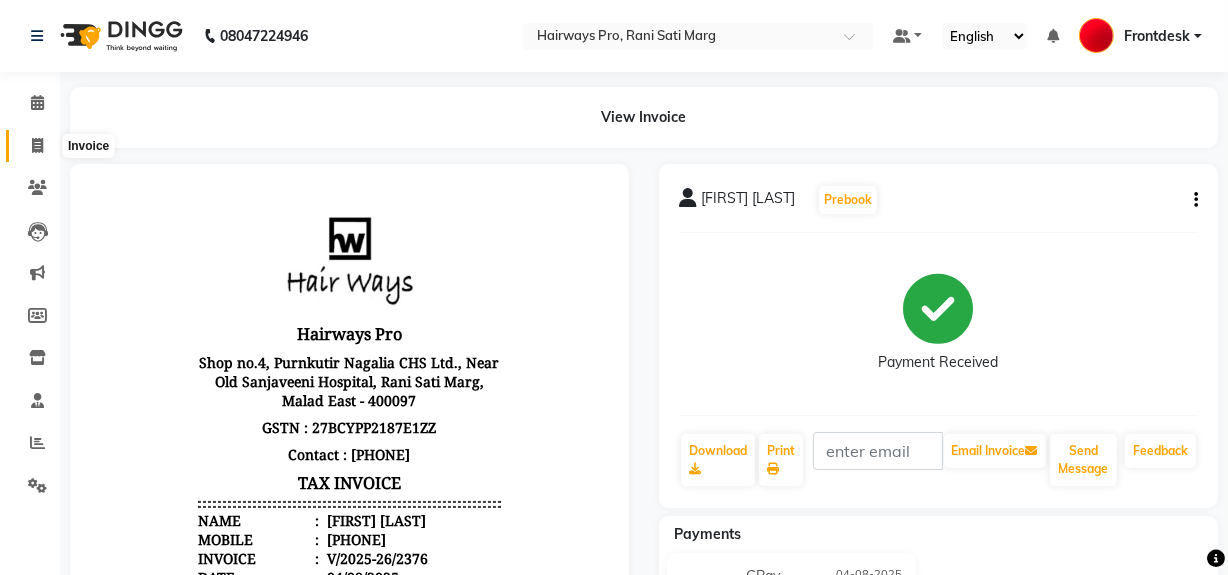 click 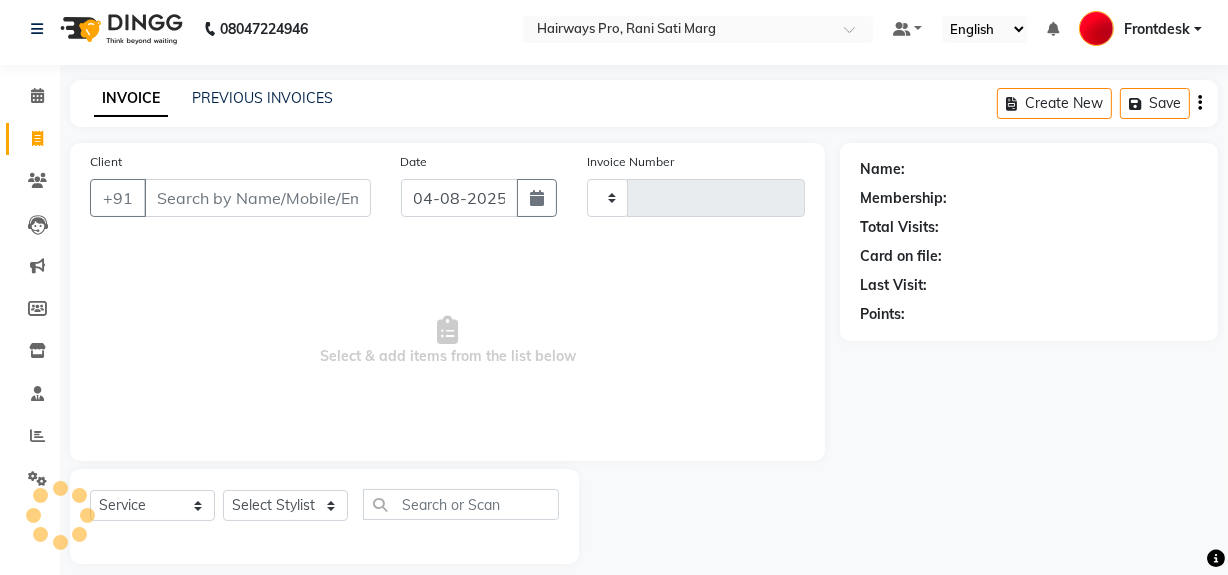 type on "2377" 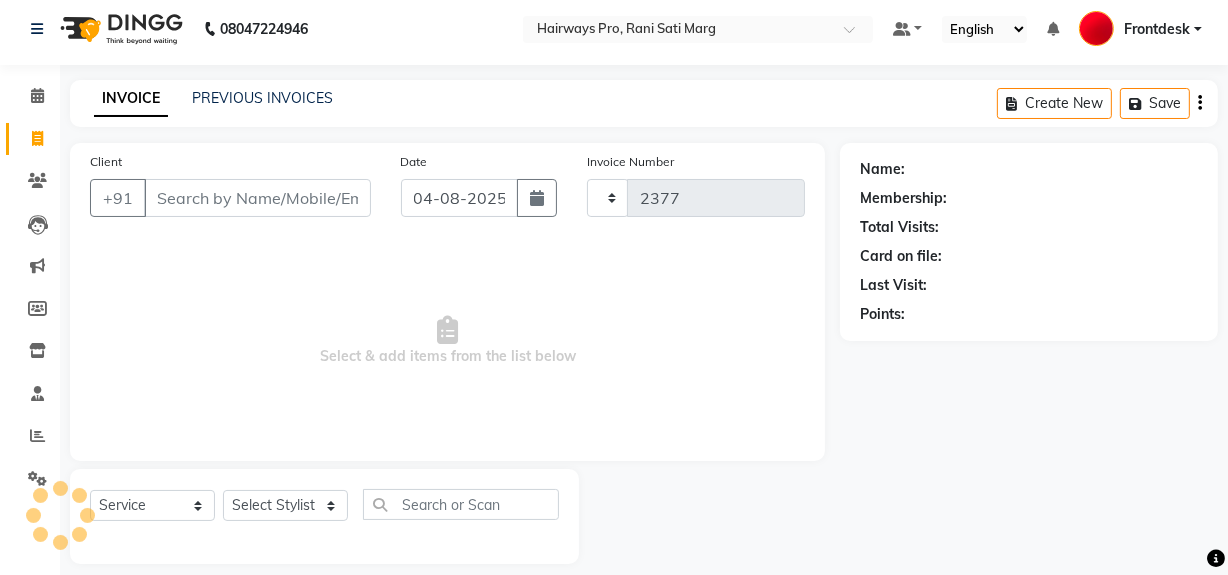 select on "787" 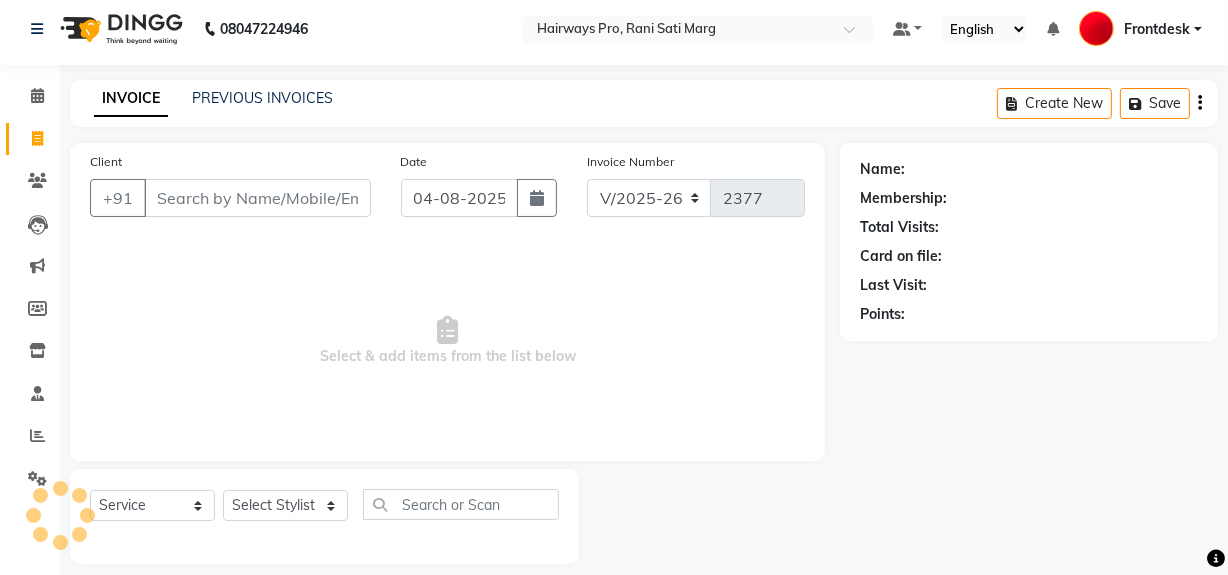 scroll, scrollTop: 26, scrollLeft: 0, axis: vertical 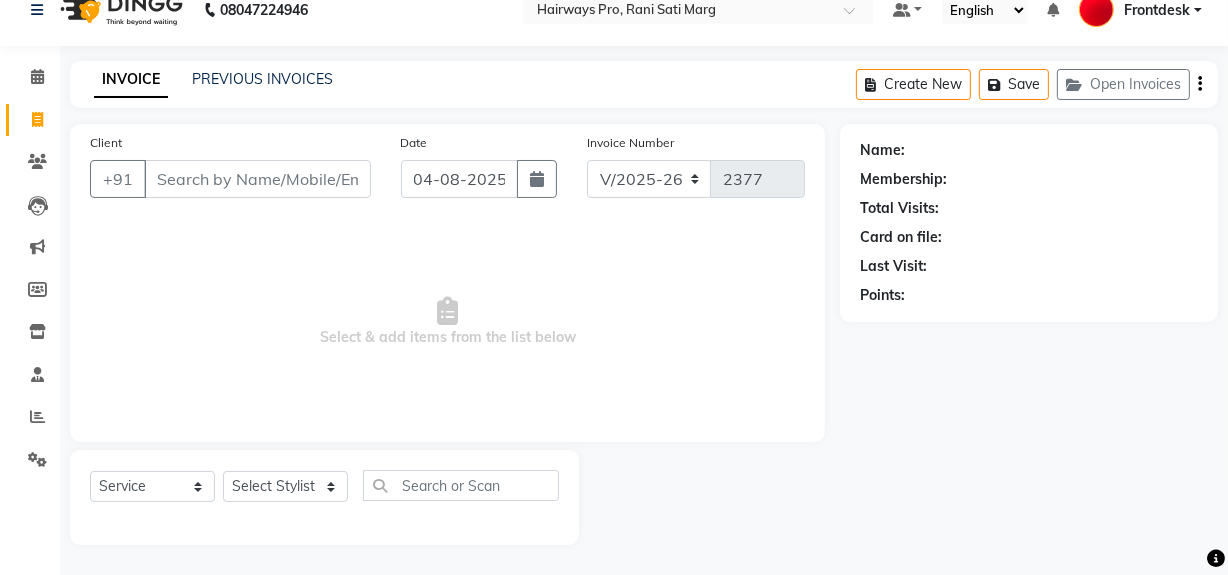 click on "Client" at bounding box center [257, 179] 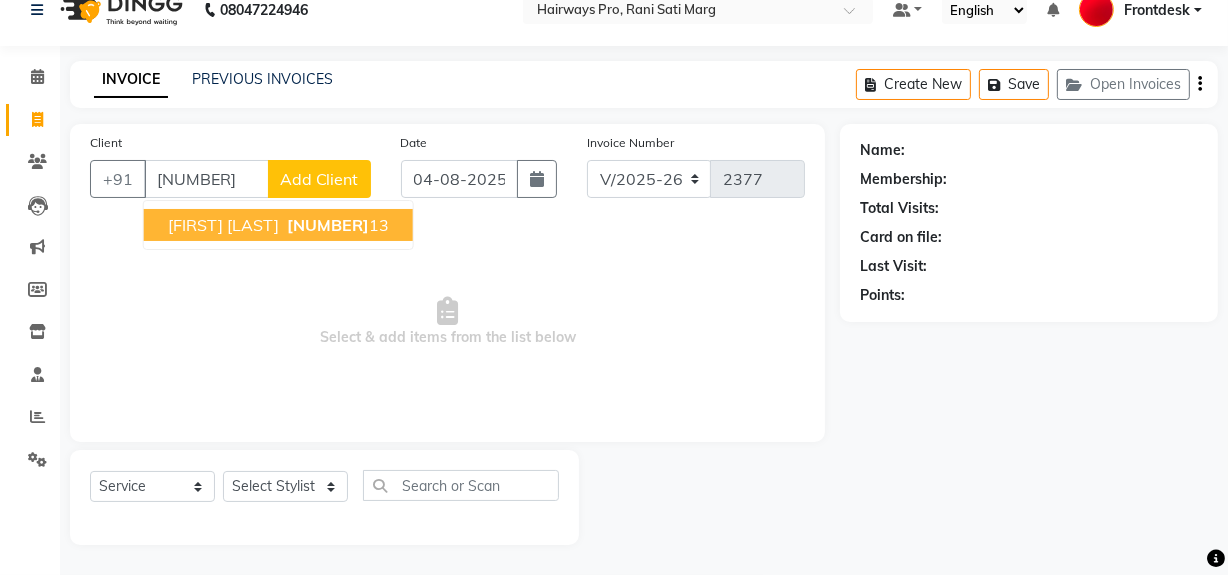 click on "KINJAL PANCHAL" at bounding box center (223, 225) 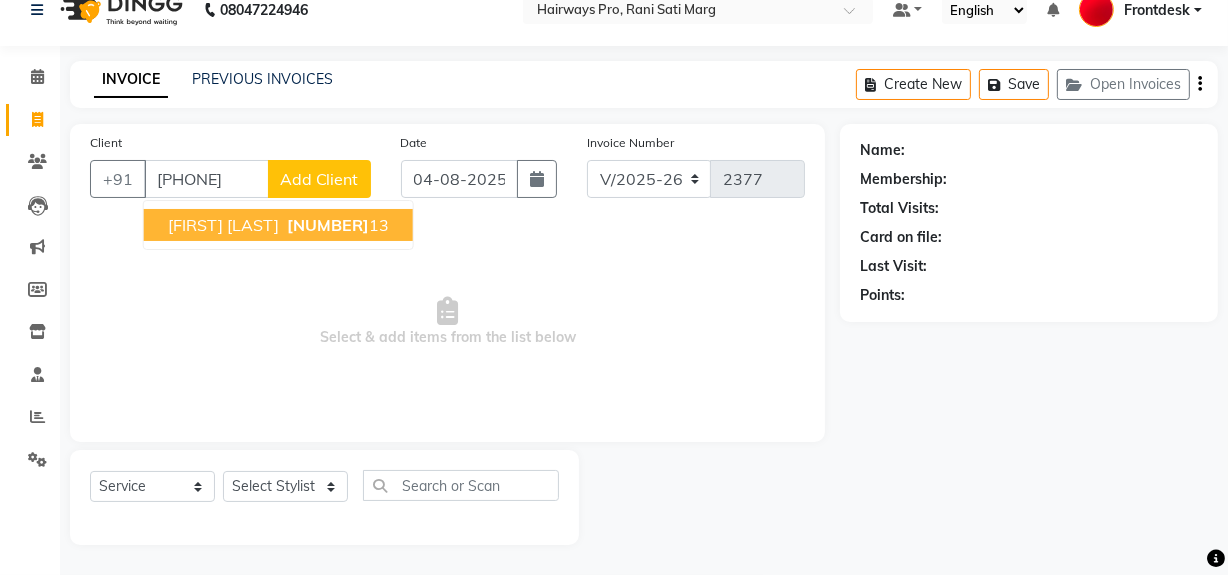 type on "8286715913" 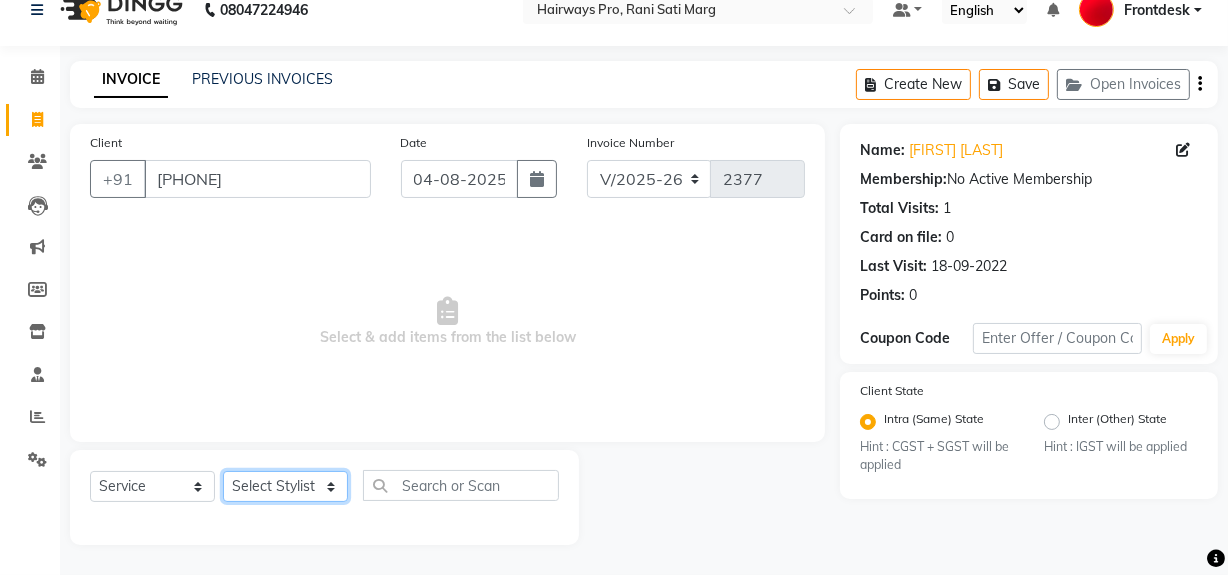 click on "Select Stylist ABID DANISH Faiz shaikh Frontdesk INTEZAR SALMANI JYOTI Kamal Salmani KAVITA MUSTAFA RAFIQUE Sonal SONU WAQAR ZAFAR" 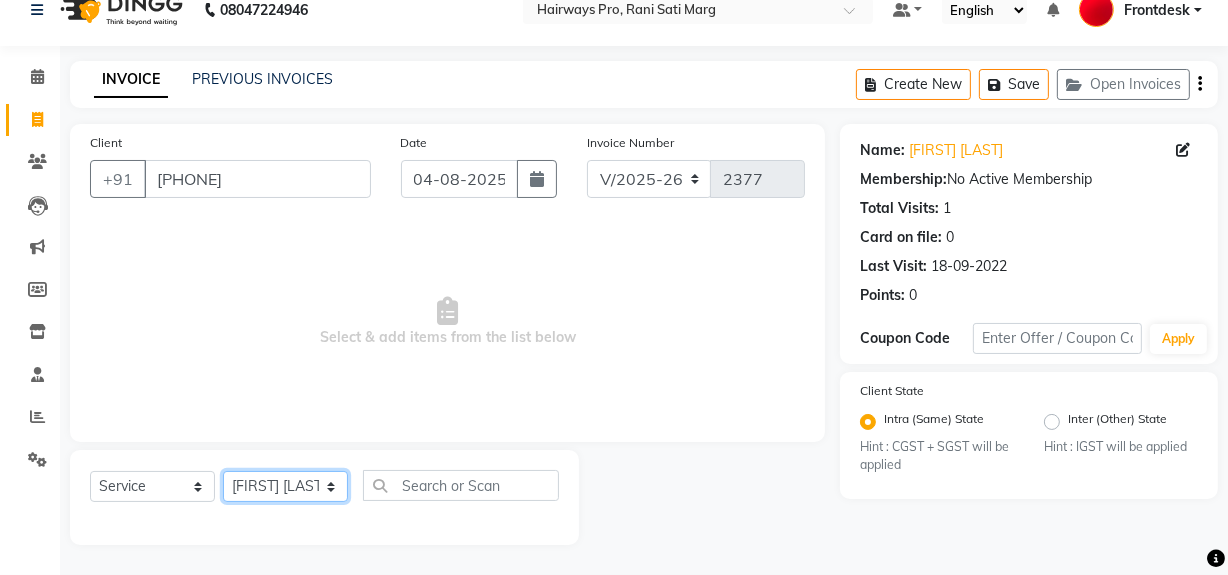 click on "Select Stylist ABID DANISH Faiz shaikh Frontdesk INTEZAR SALMANI JYOTI Kamal Salmani KAVITA MUSTAFA RAFIQUE Sonal SONU WAQAR ZAFAR" 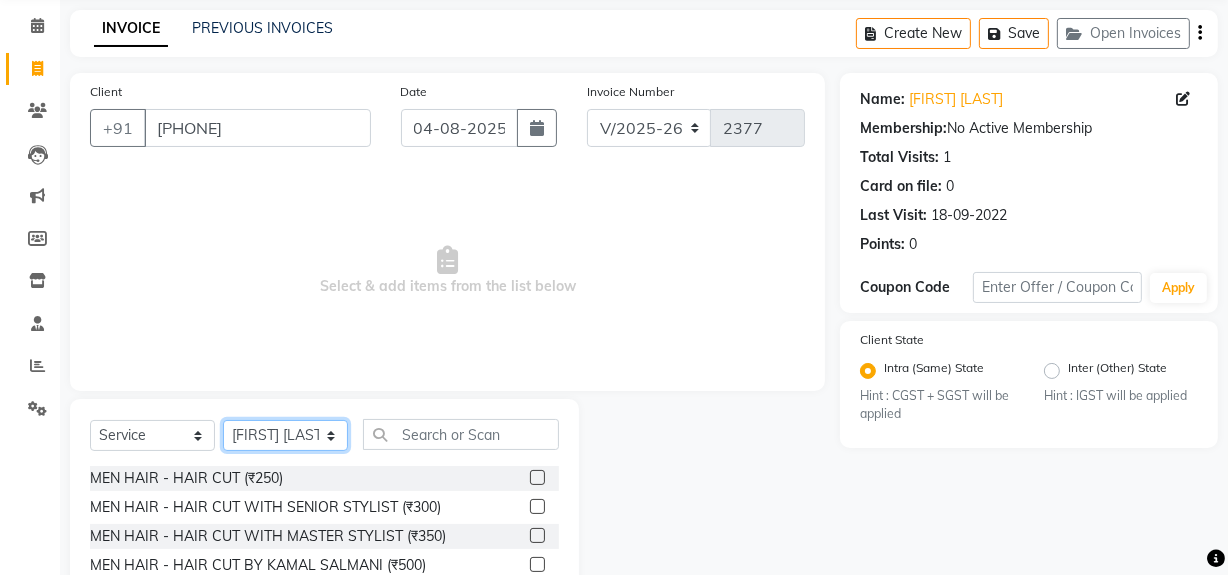 scroll, scrollTop: 117, scrollLeft: 0, axis: vertical 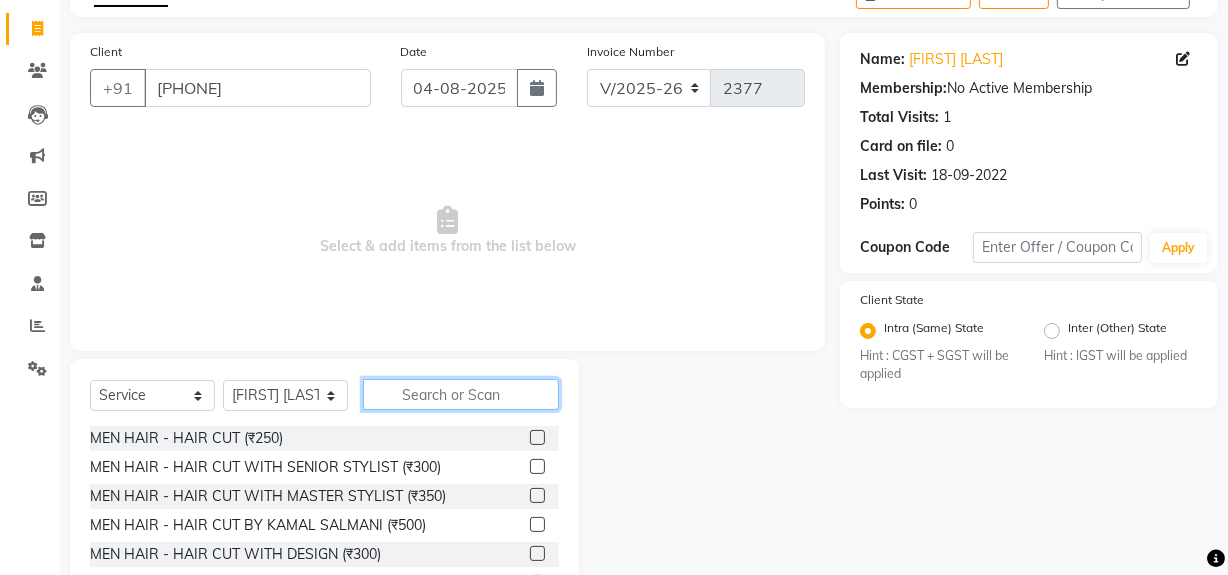 click 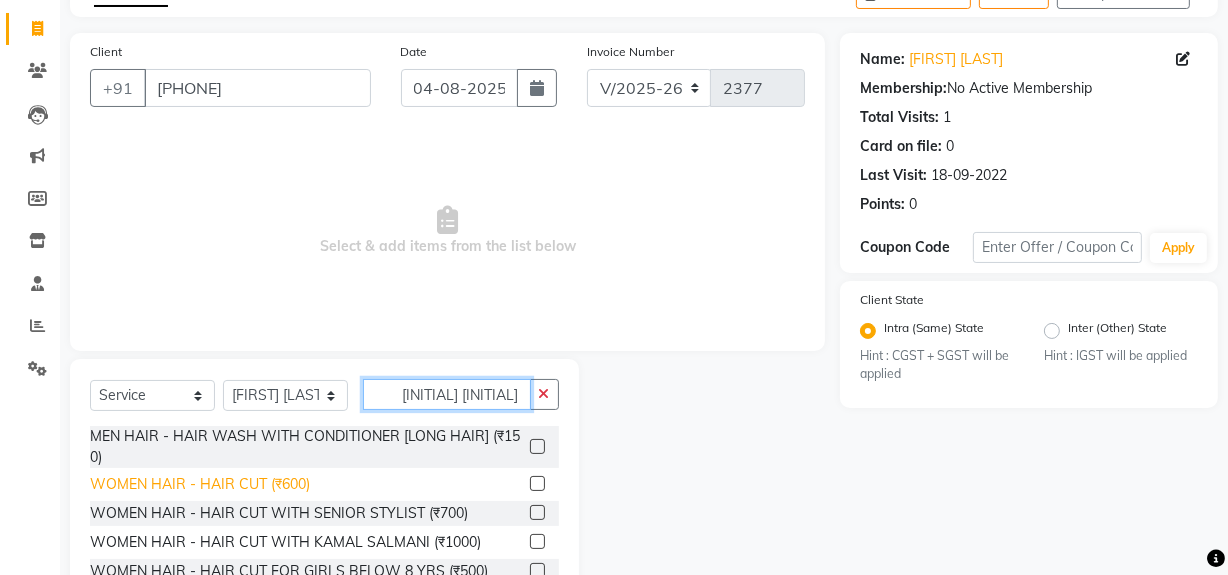 type on "w ha" 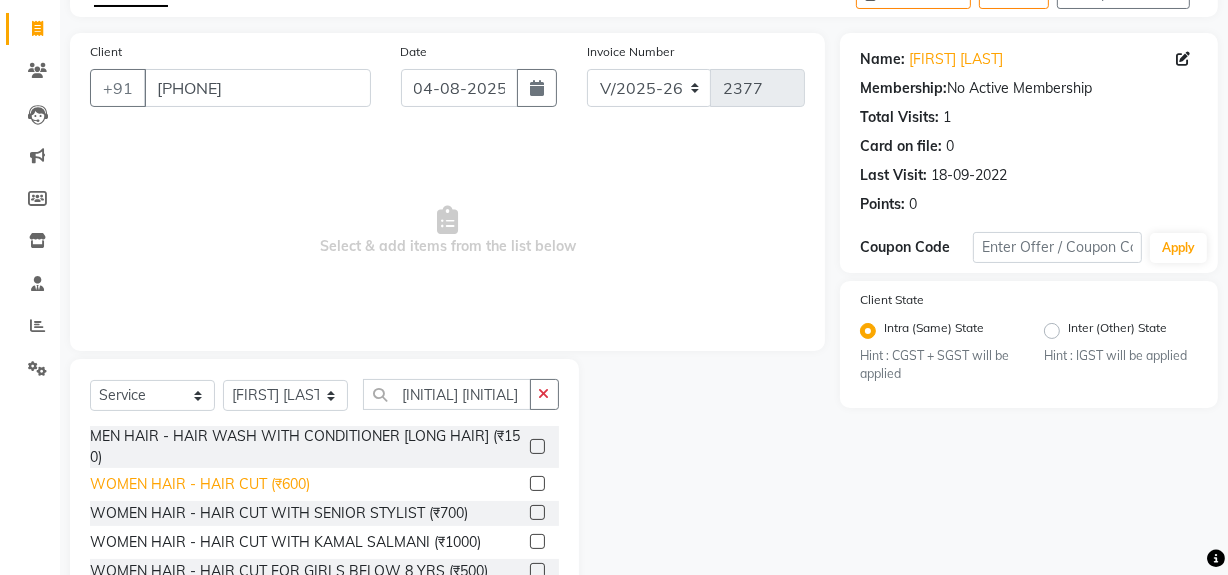 click on "WOMEN HAIR - HAIR CUT (₹600)" 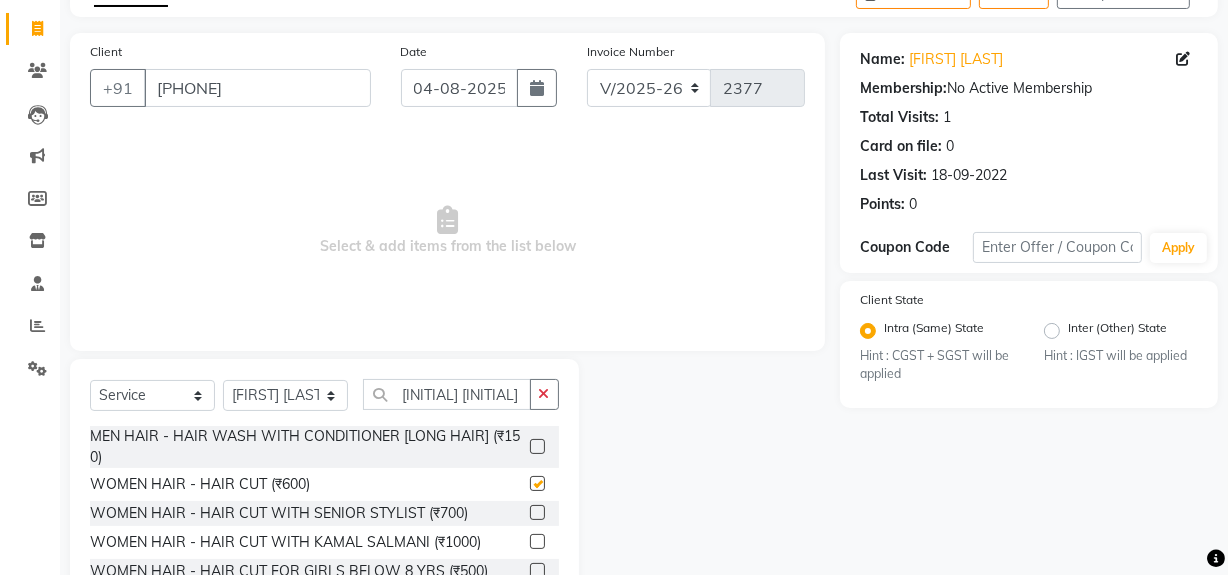 checkbox on "false" 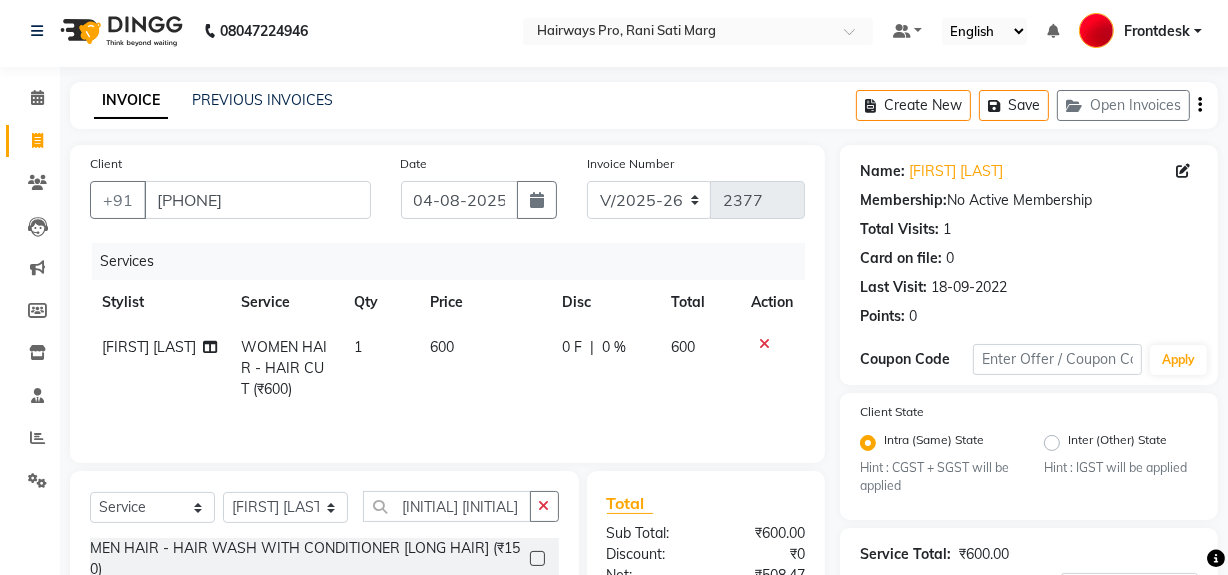 scroll, scrollTop: 229, scrollLeft: 0, axis: vertical 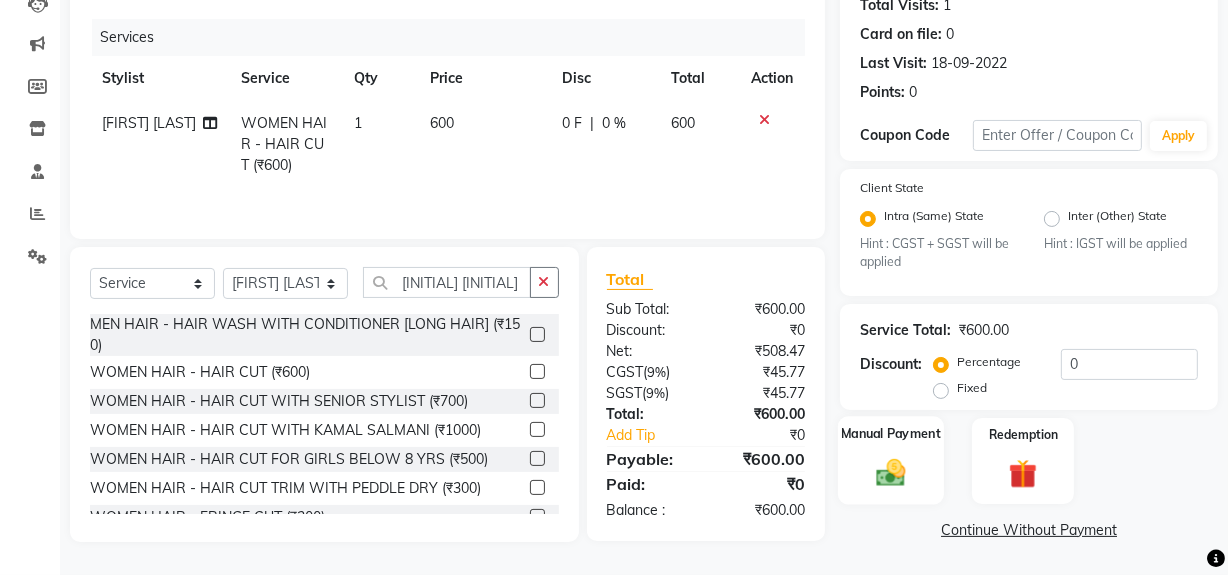 click 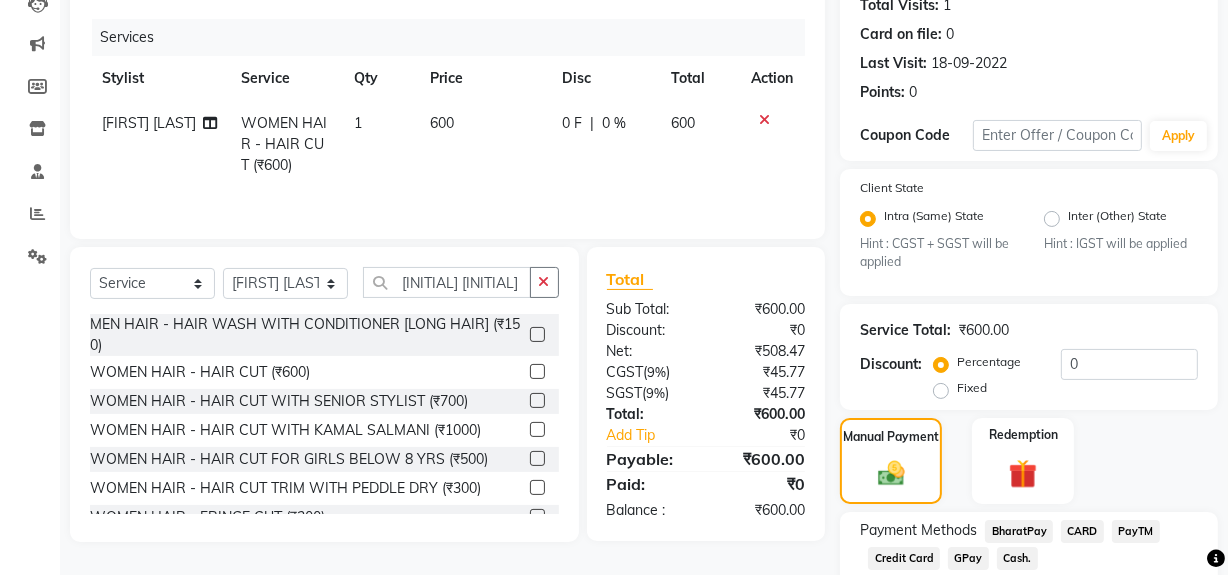 click on "GPay" 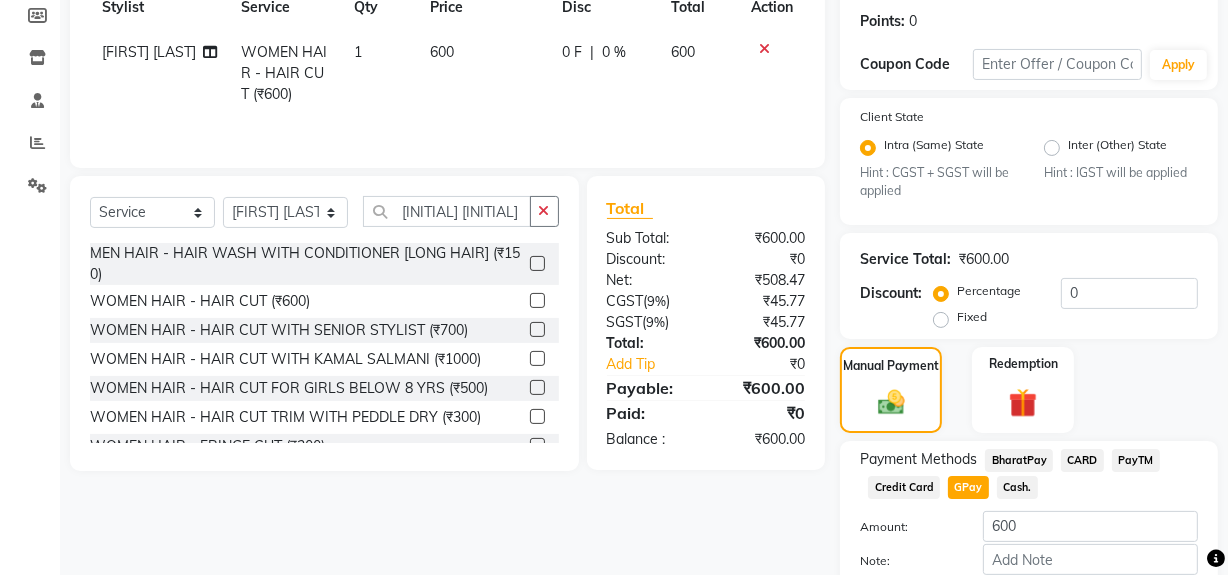scroll, scrollTop: 413, scrollLeft: 0, axis: vertical 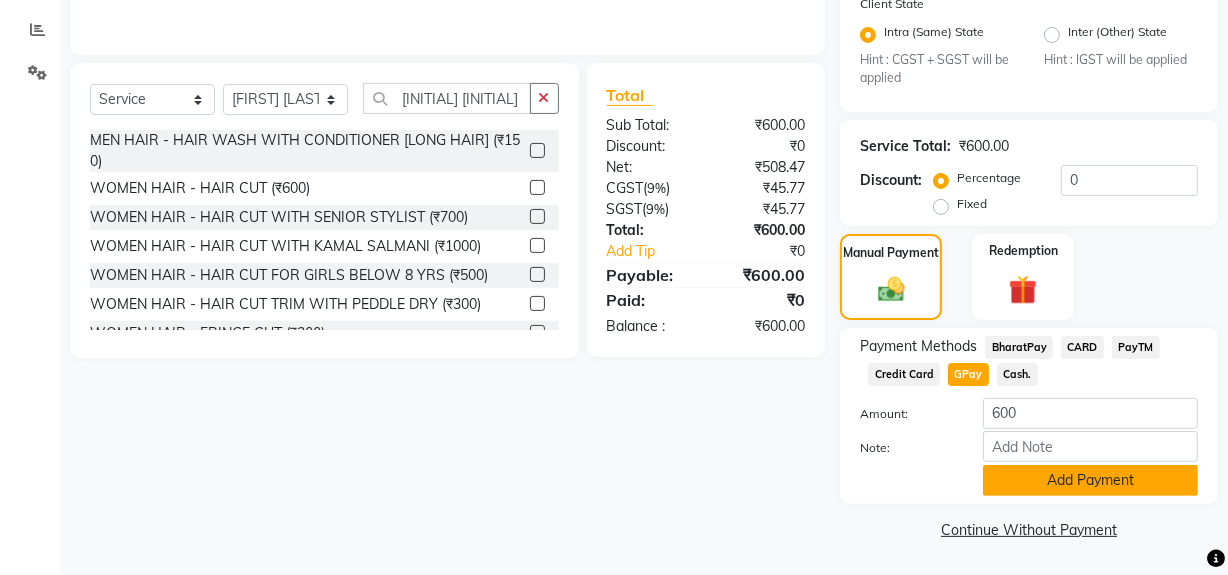 click on "Add Payment" 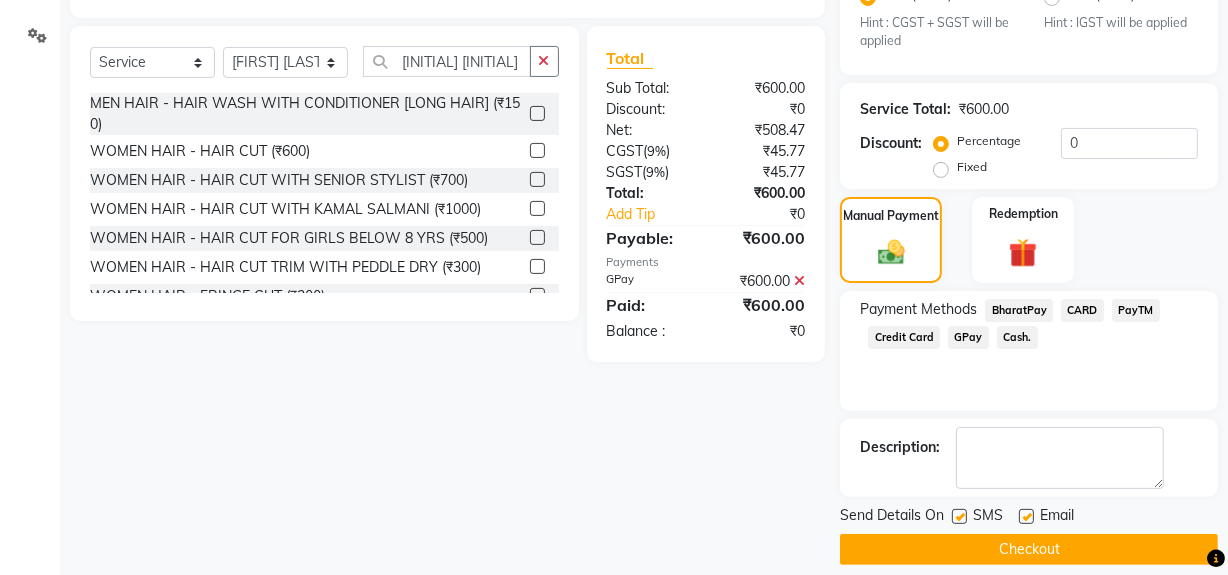 scroll, scrollTop: 470, scrollLeft: 0, axis: vertical 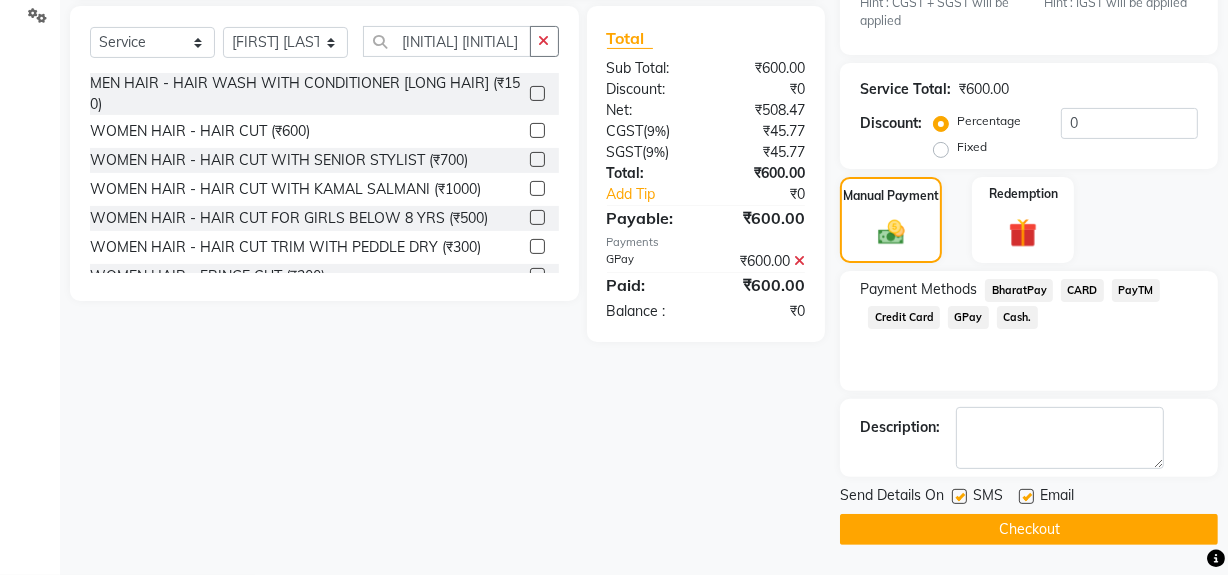 click on "SMS" 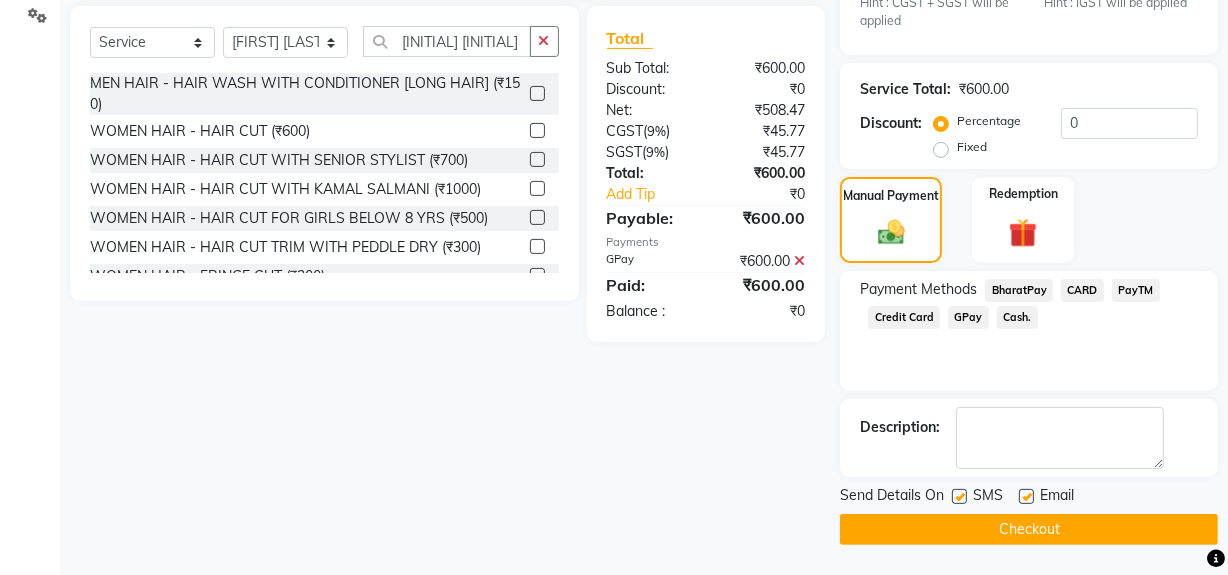 click 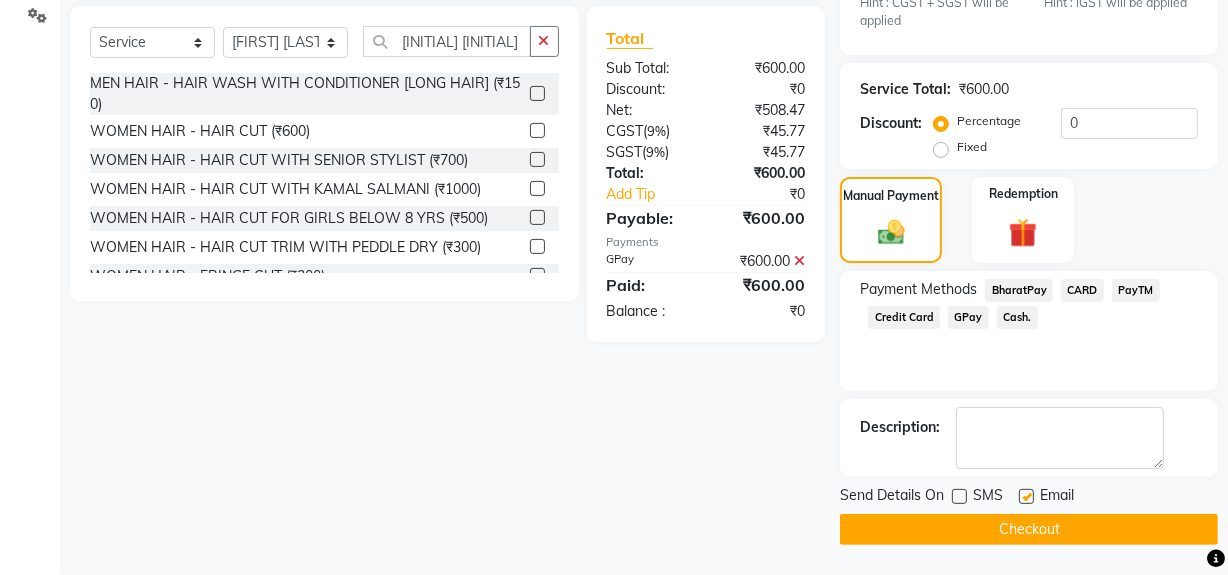 click on "Checkout" 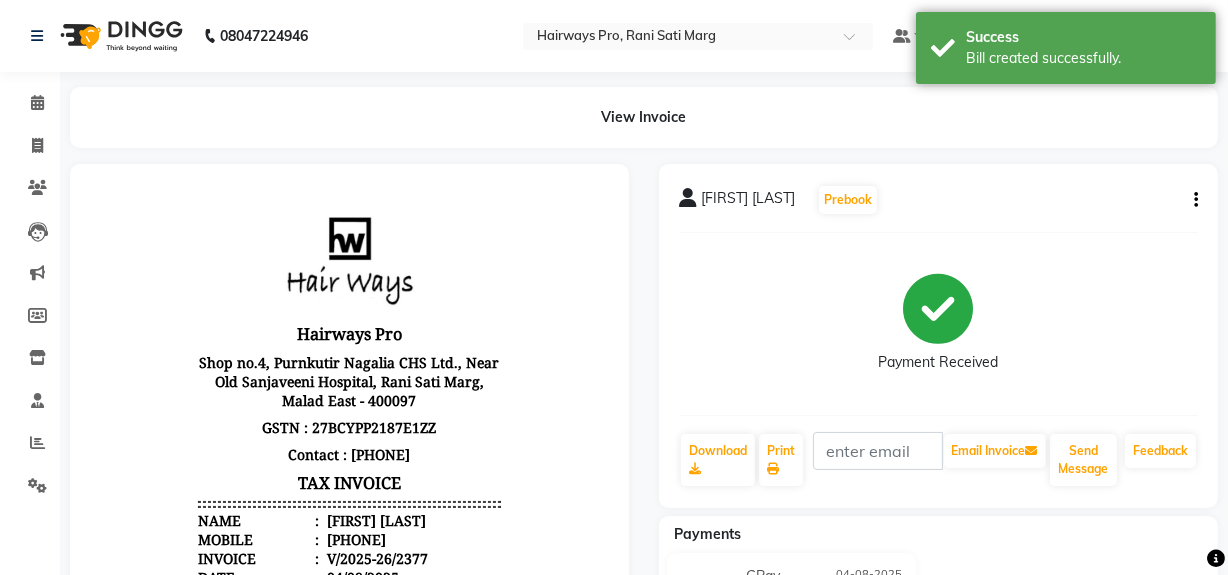 scroll, scrollTop: 0, scrollLeft: 0, axis: both 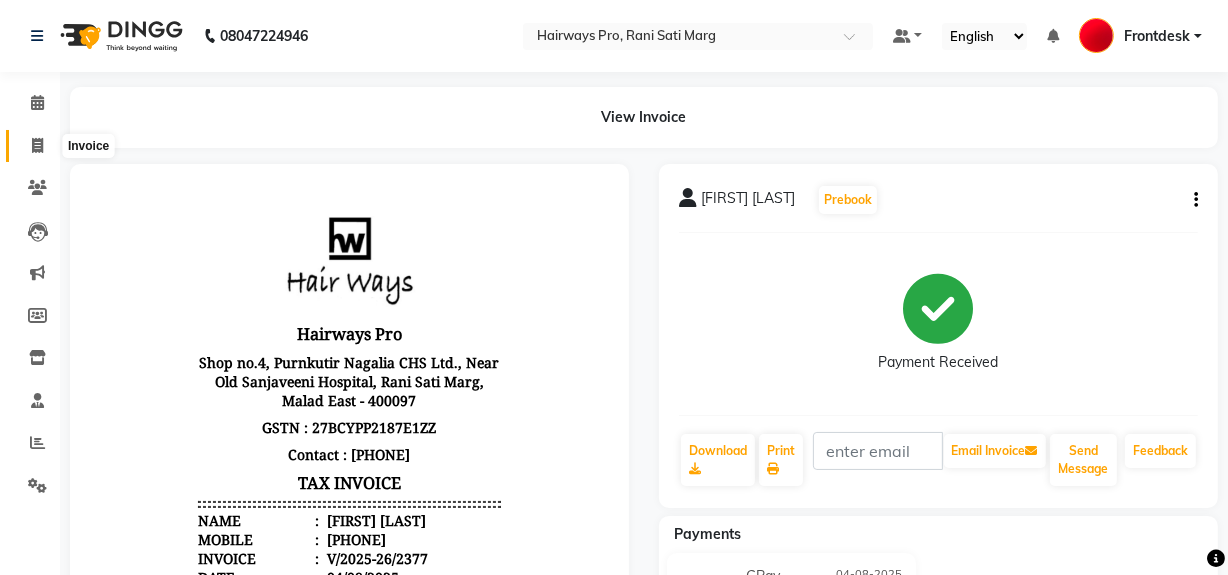 click 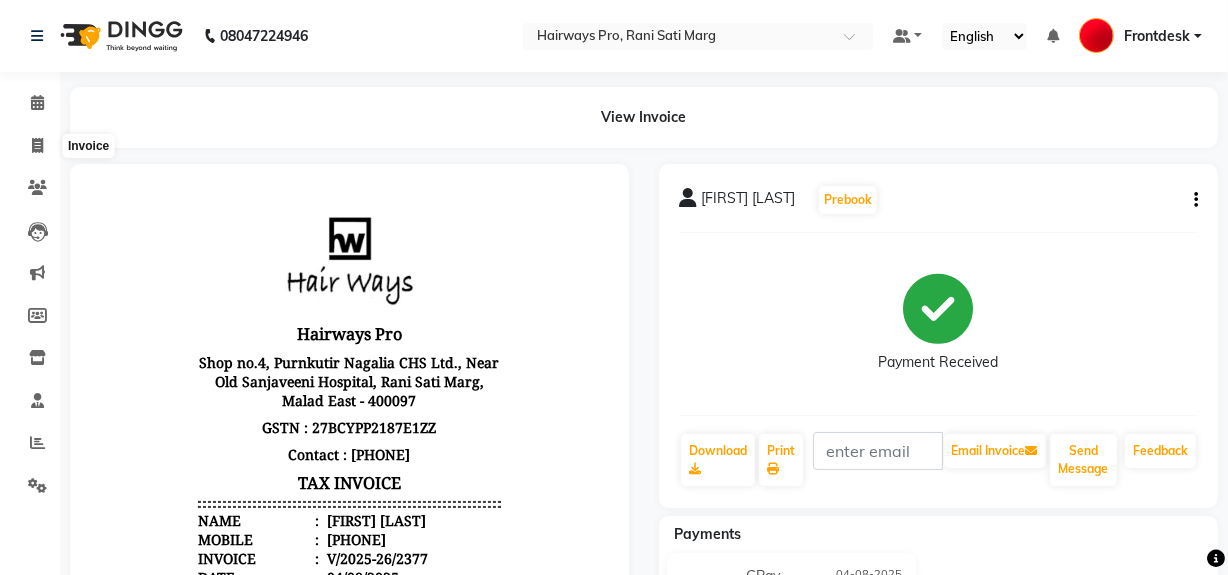 select on "service" 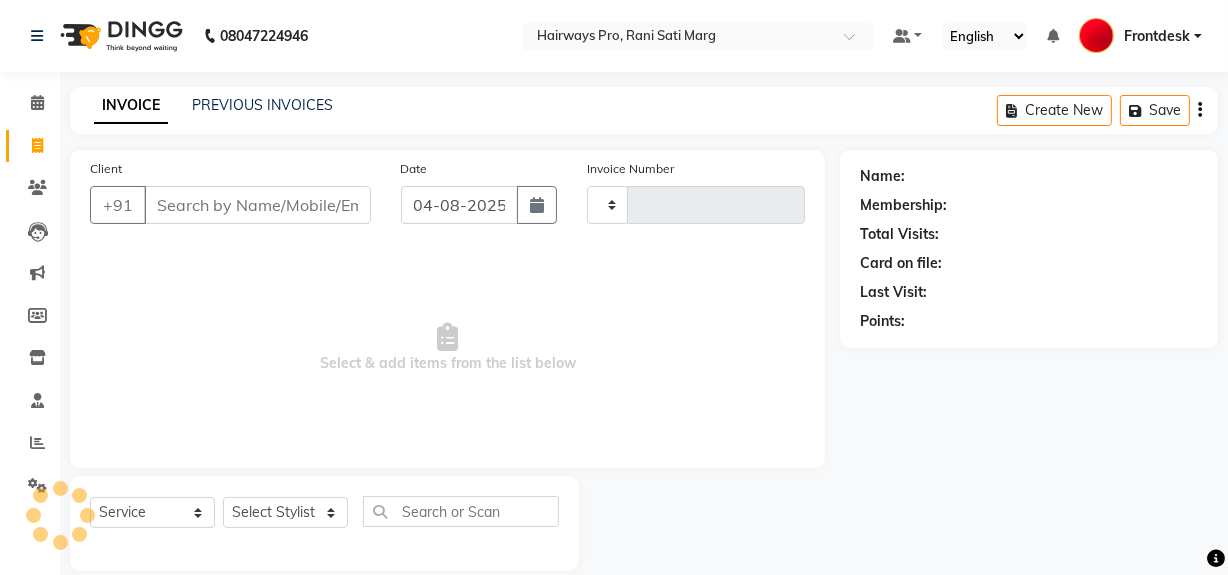 scroll, scrollTop: 26, scrollLeft: 0, axis: vertical 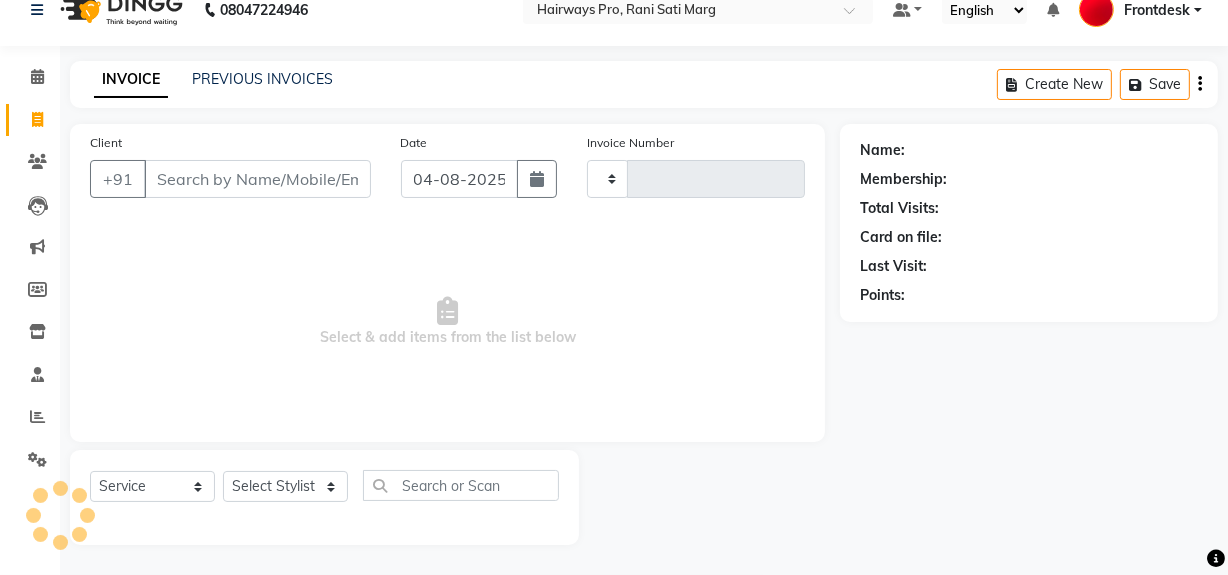 type on "2378" 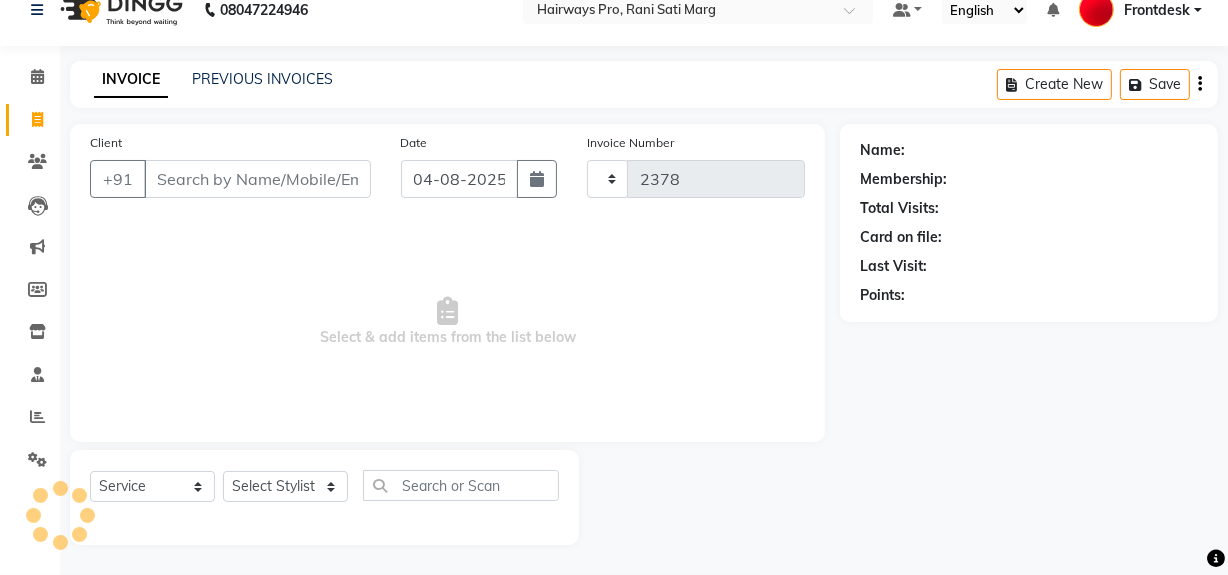 select on "787" 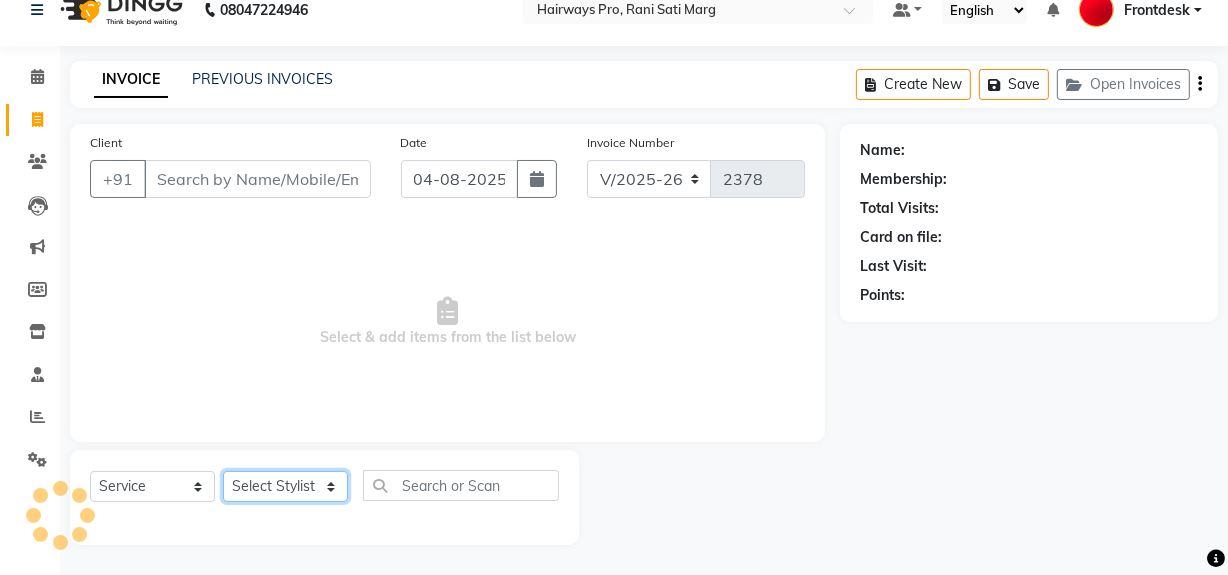 click on "Select Stylist" 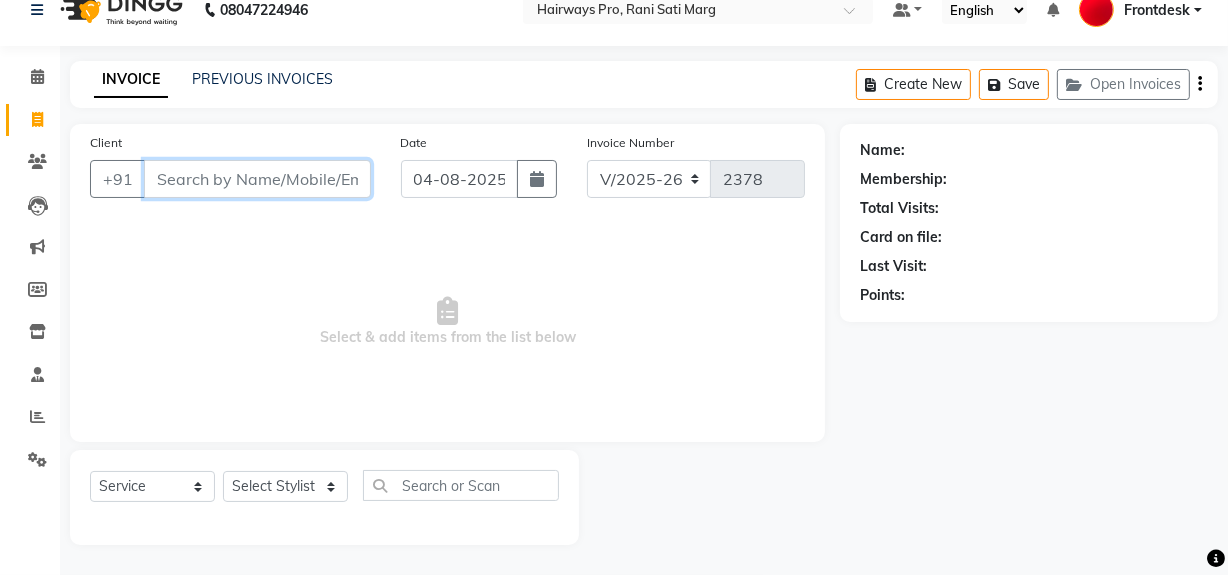 click on "Client" at bounding box center [257, 179] 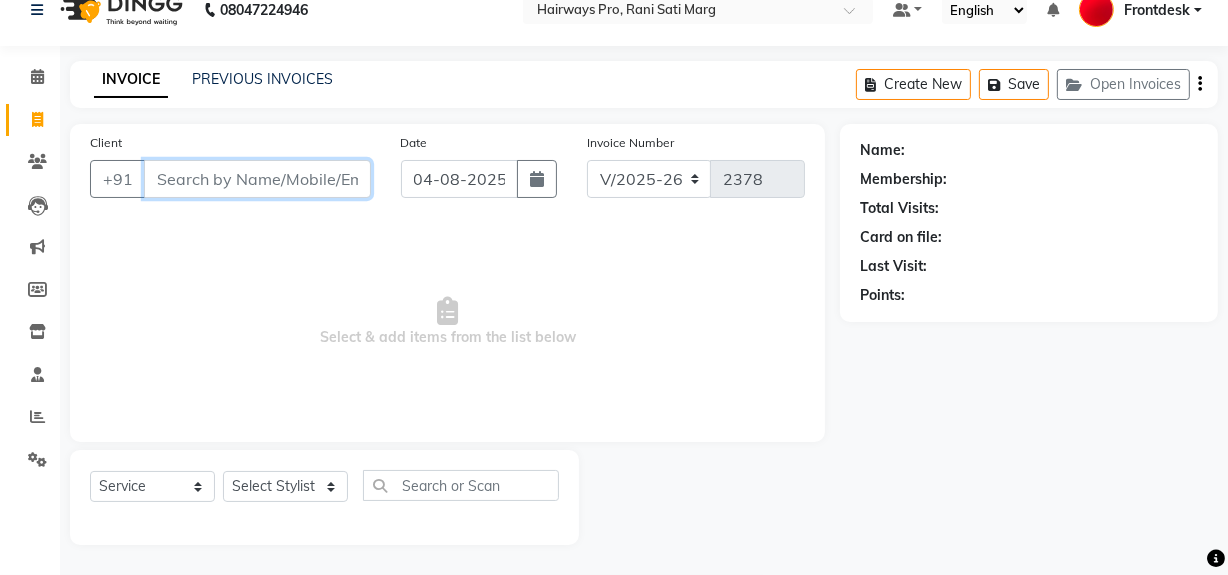 click on "Client" at bounding box center (257, 179) 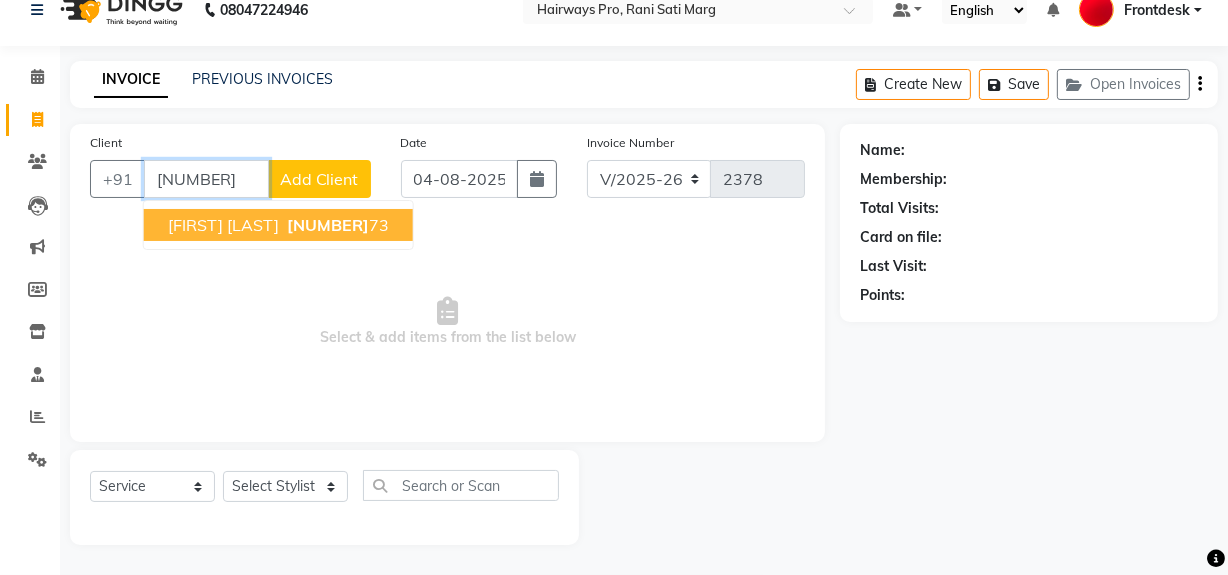 click on "AAYUSH LALWANI" at bounding box center [223, 225] 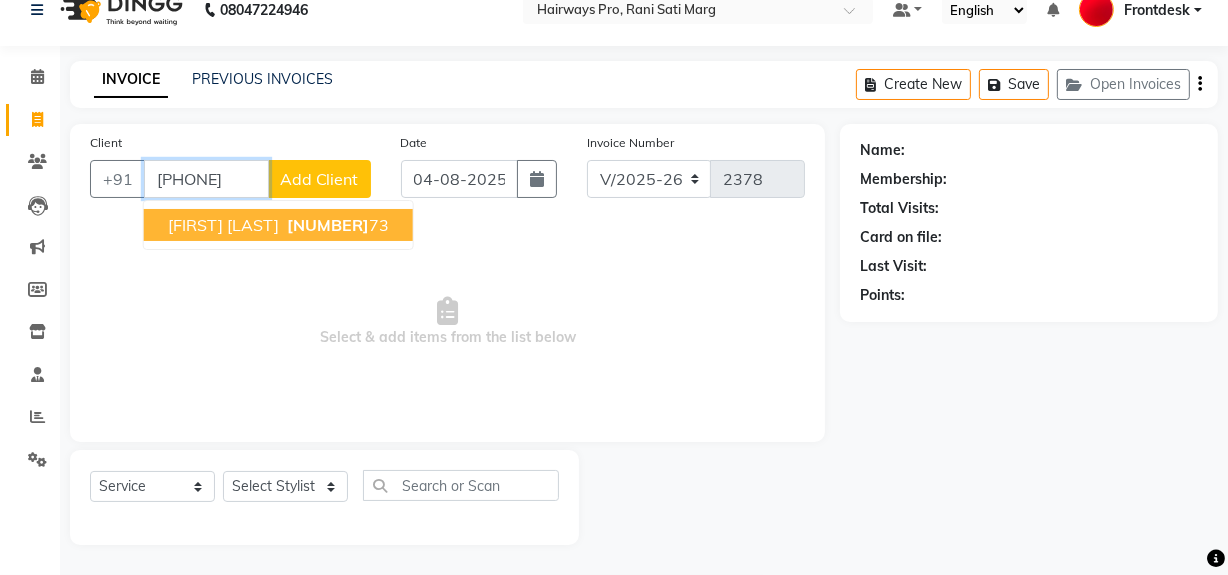 type on "8433890873" 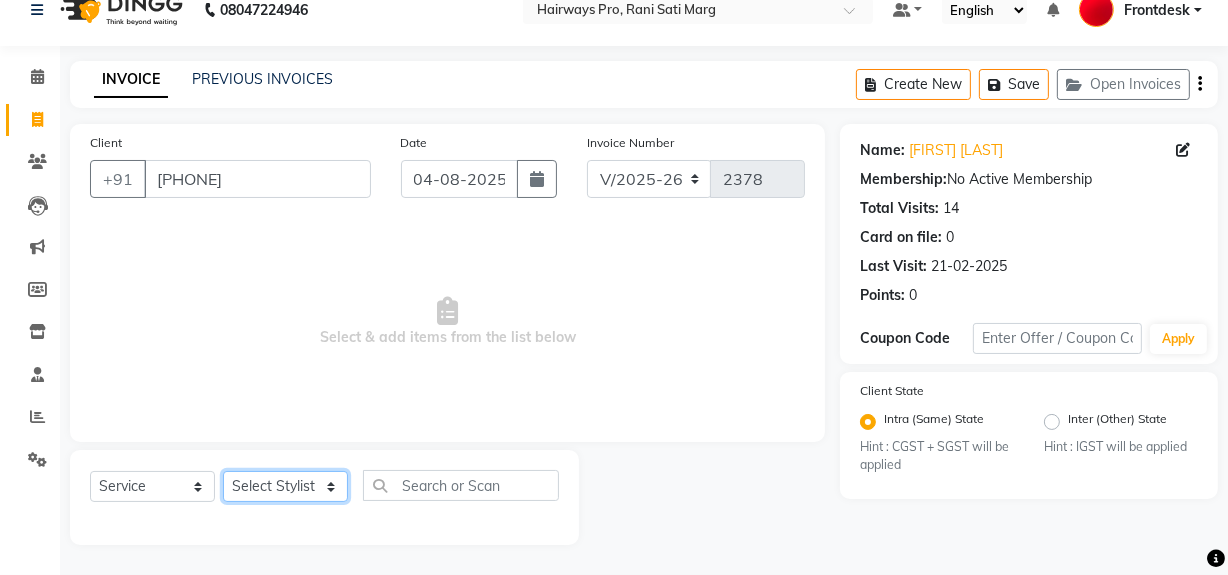 click on "Select Stylist ABID DANISH Faiz shaikh Frontdesk INTEZAR SALMANI JYOTI Kamal Salmani KAVITA MUSTAFA RAFIQUE Sonal SONU WAQAR ZAFAR" 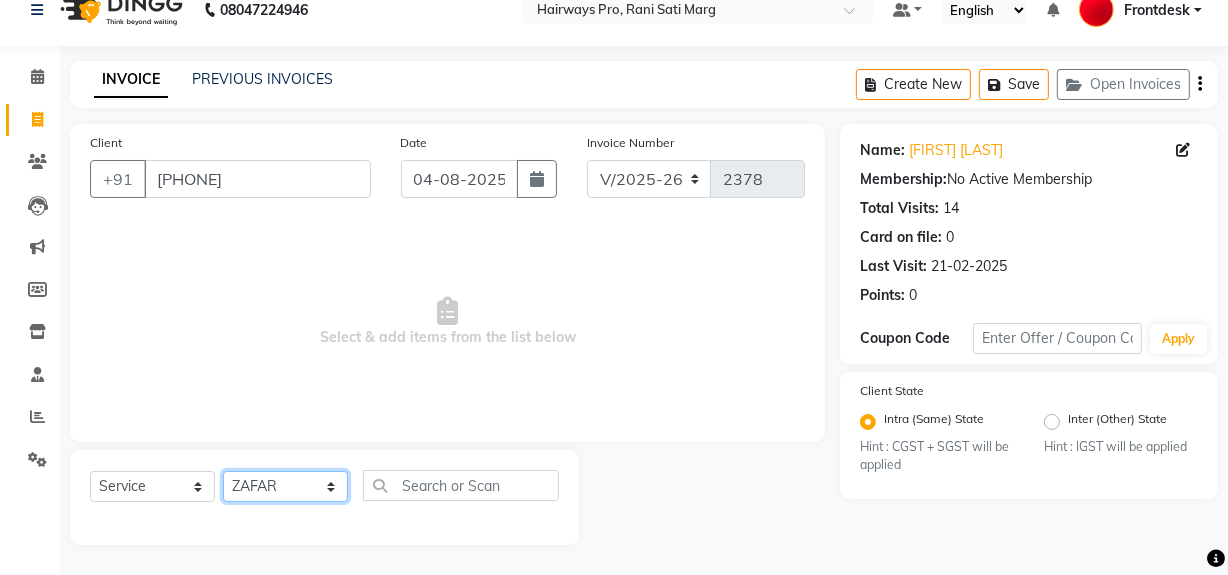 click on "Select Stylist ABID DANISH Faiz shaikh Frontdesk INTEZAR SALMANI JYOTI Kamal Salmani KAVITA MUSTAFA RAFIQUE Sonal SONU WAQAR ZAFAR" 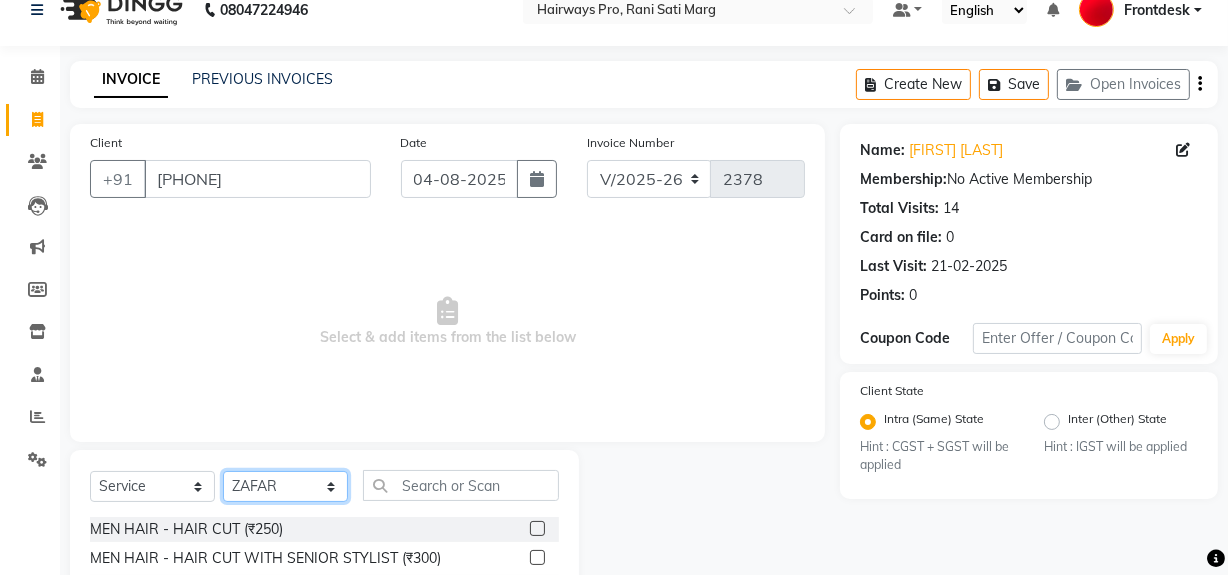 scroll, scrollTop: 226, scrollLeft: 0, axis: vertical 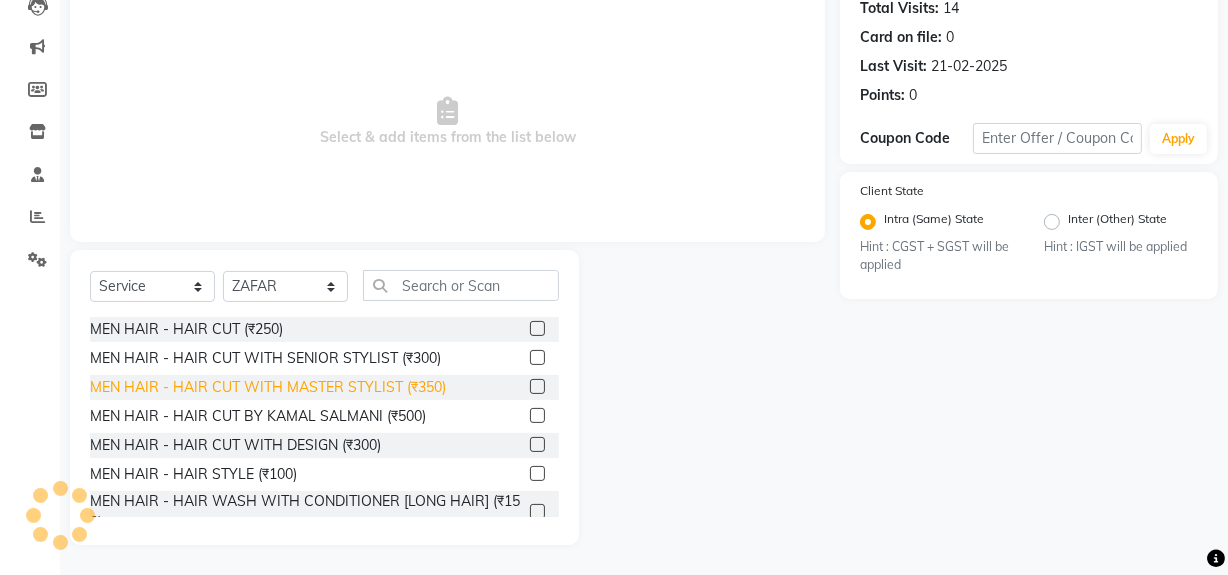 click on "MEN HAIR - HAIR CUT WITH MASTER STYLIST (₹350)" 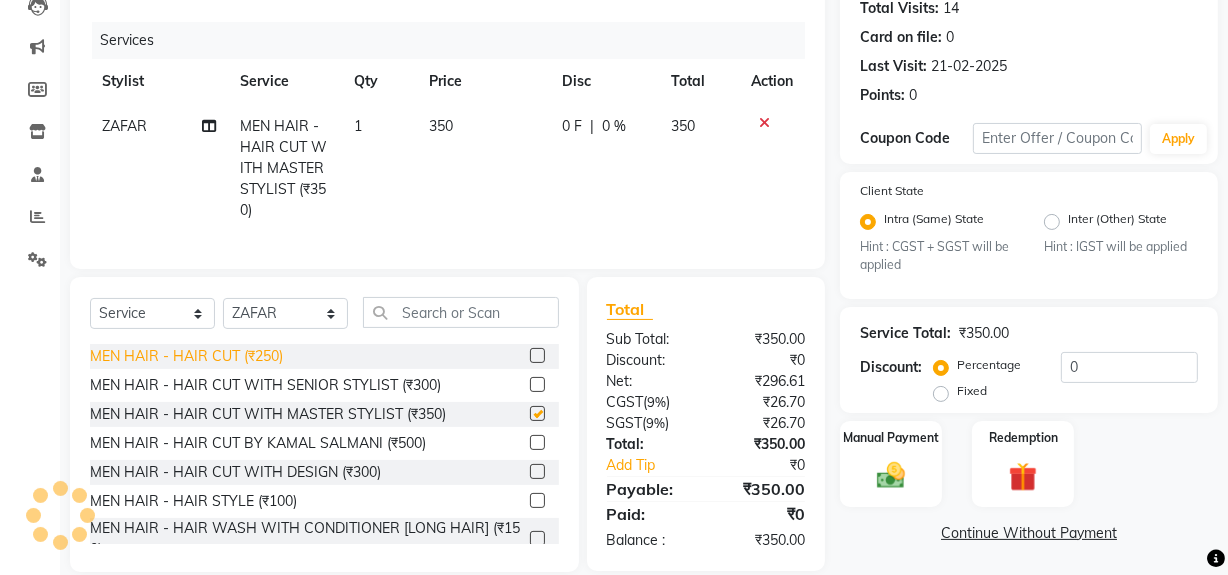 checkbox on "false" 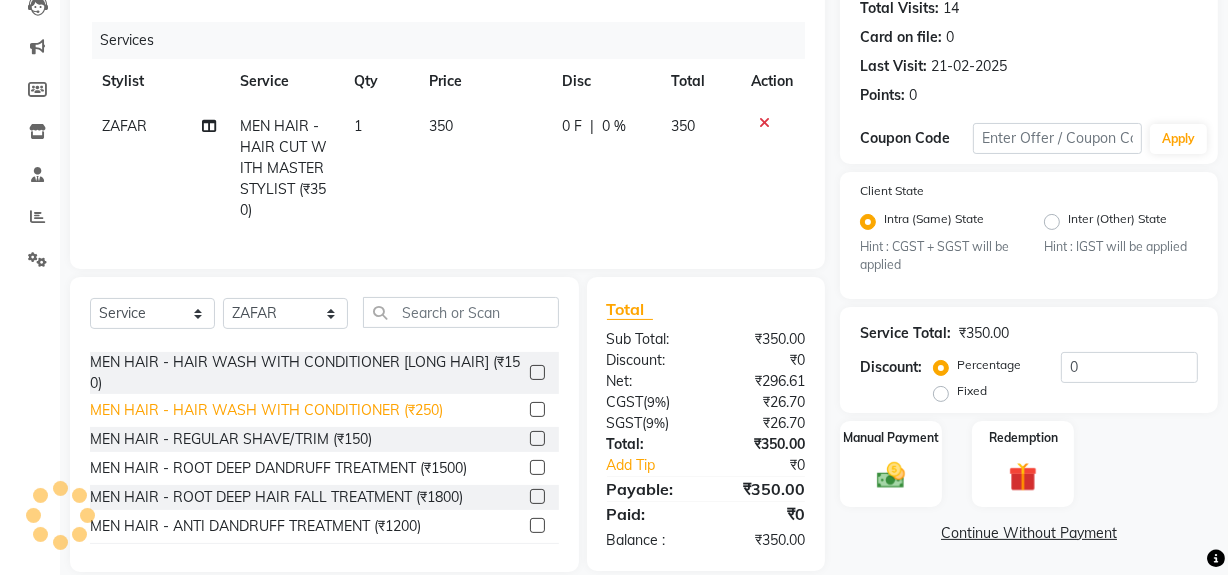 scroll, scrollTop: 181, scrollLeft: 0, axis: vertical 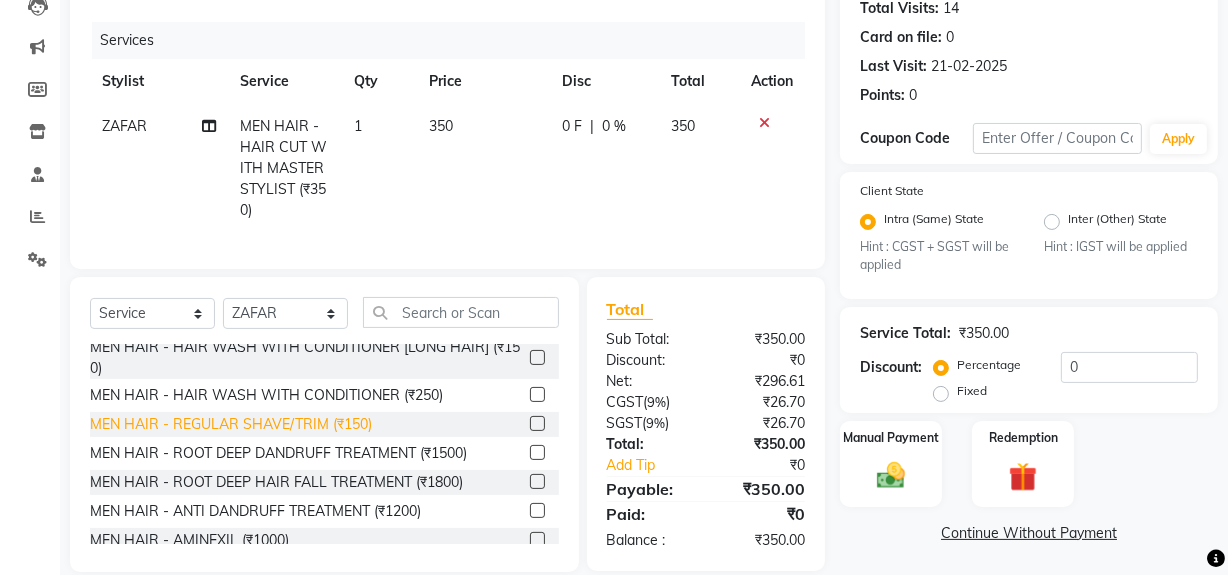 click on "MEN HAIR - REGULAR SHAVE/TRIM (₹150)" 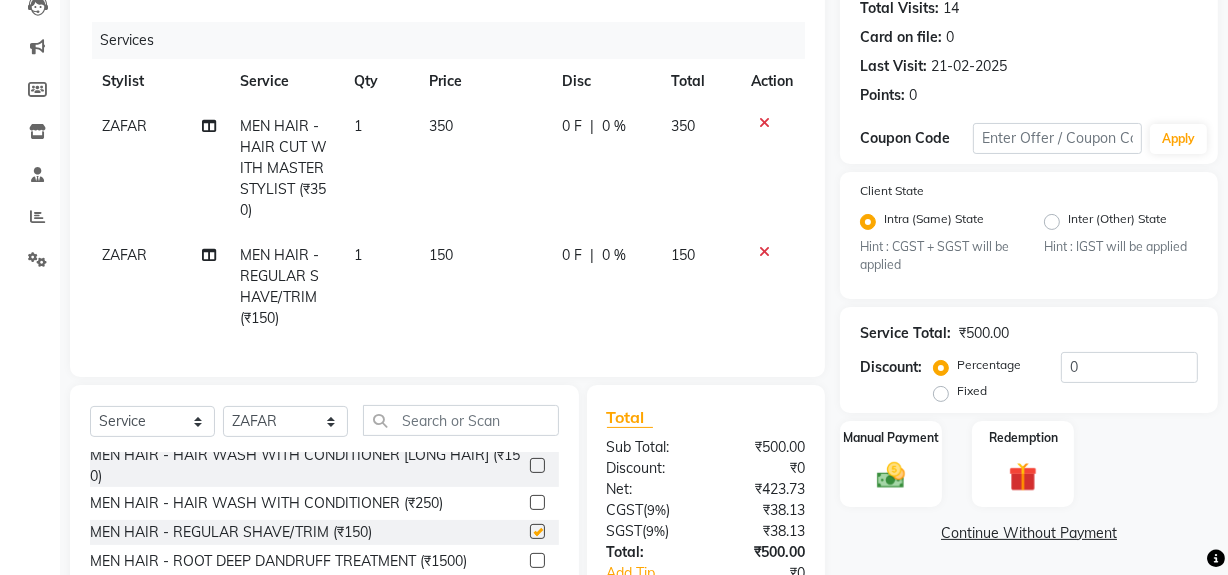 checkbox on "false" 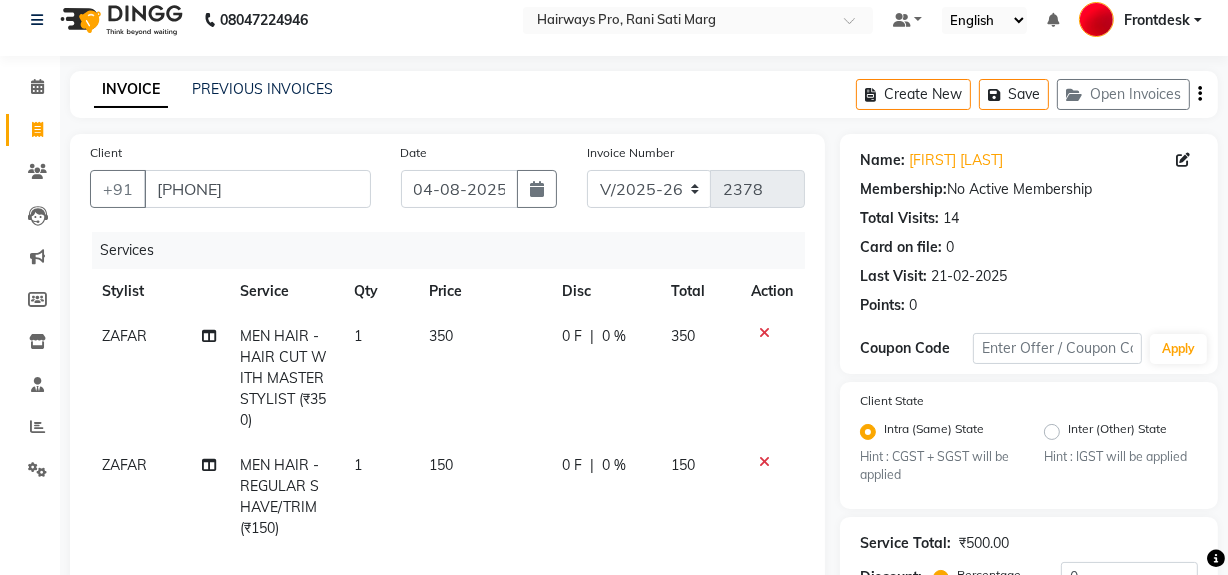 scroll, scrollTop: 0, scrollLeft: 0, axis: both 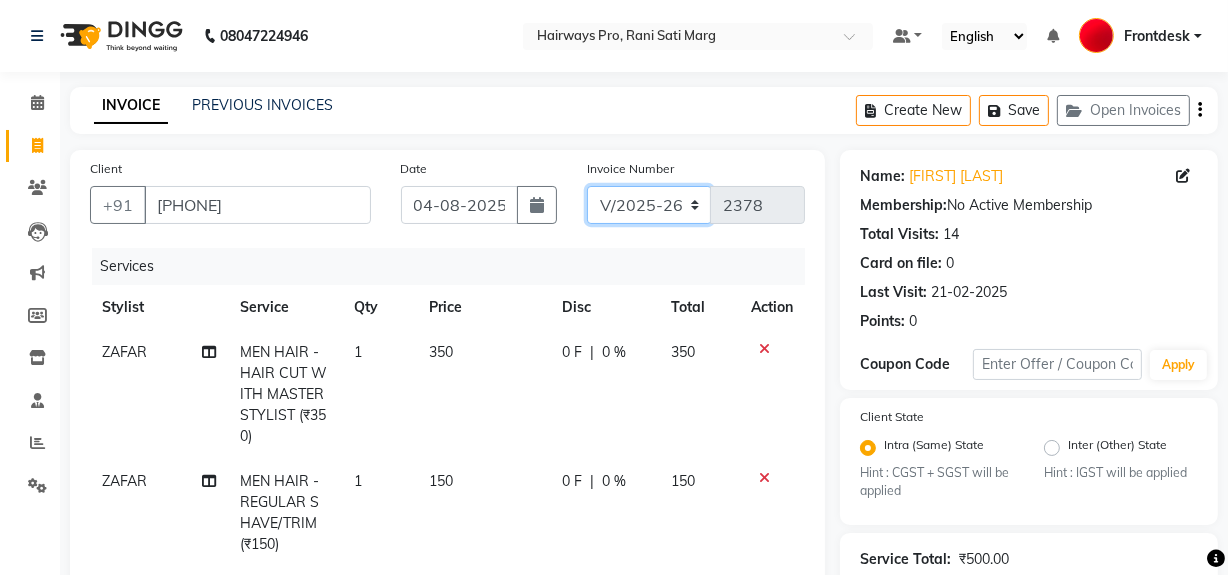 click on "INV/25-26 V/2025-26" 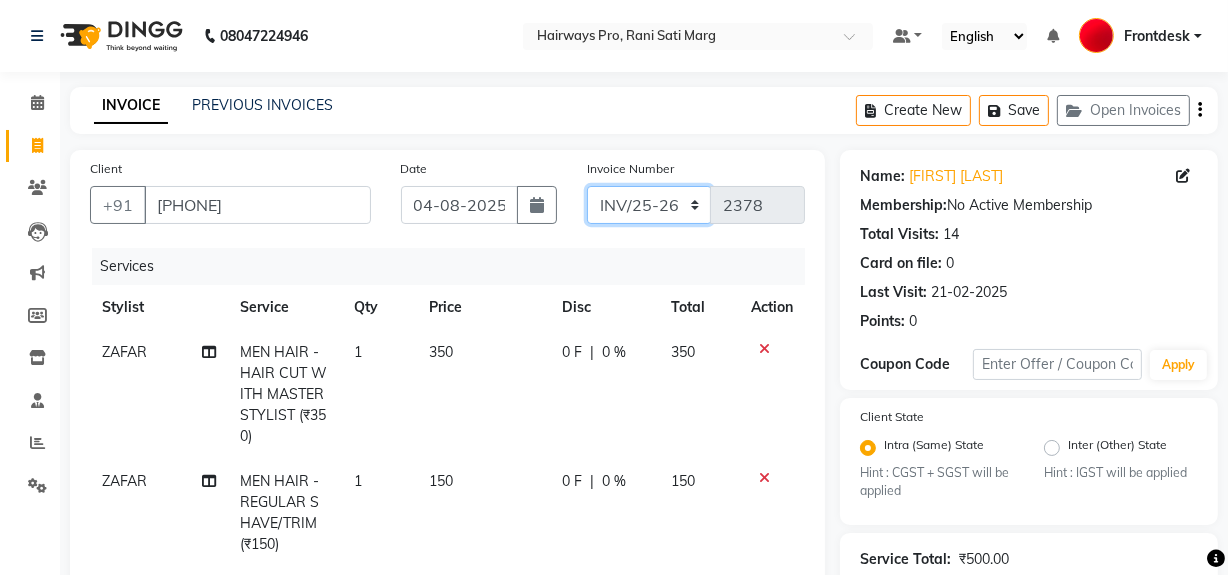 click on "INV/25-26 V/2025-26" 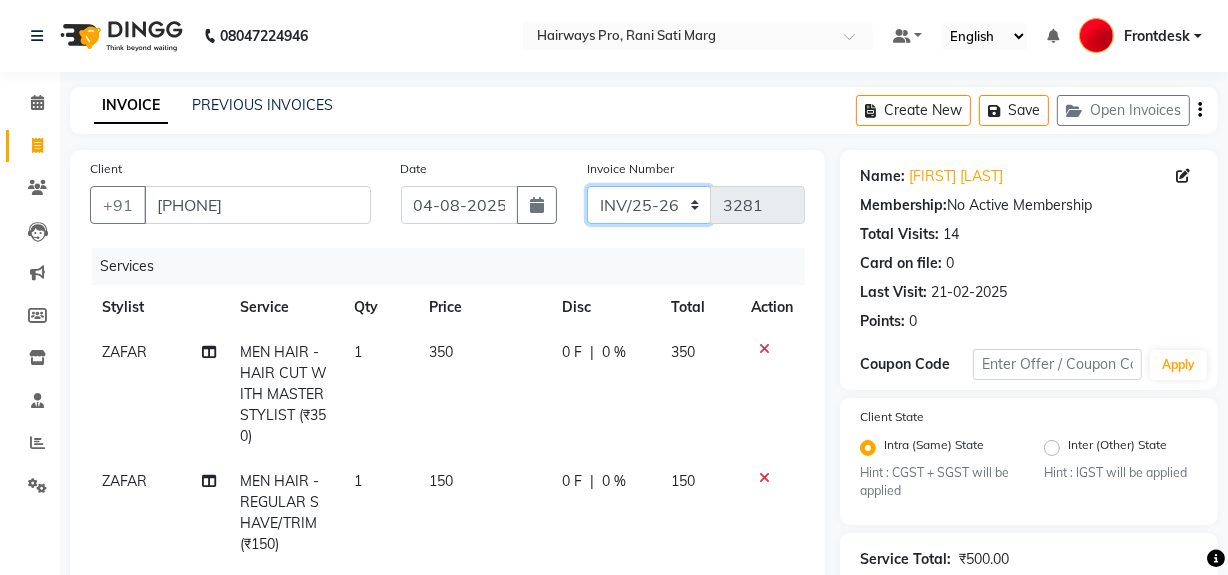 click on "INV/25-26 V/2025-26" 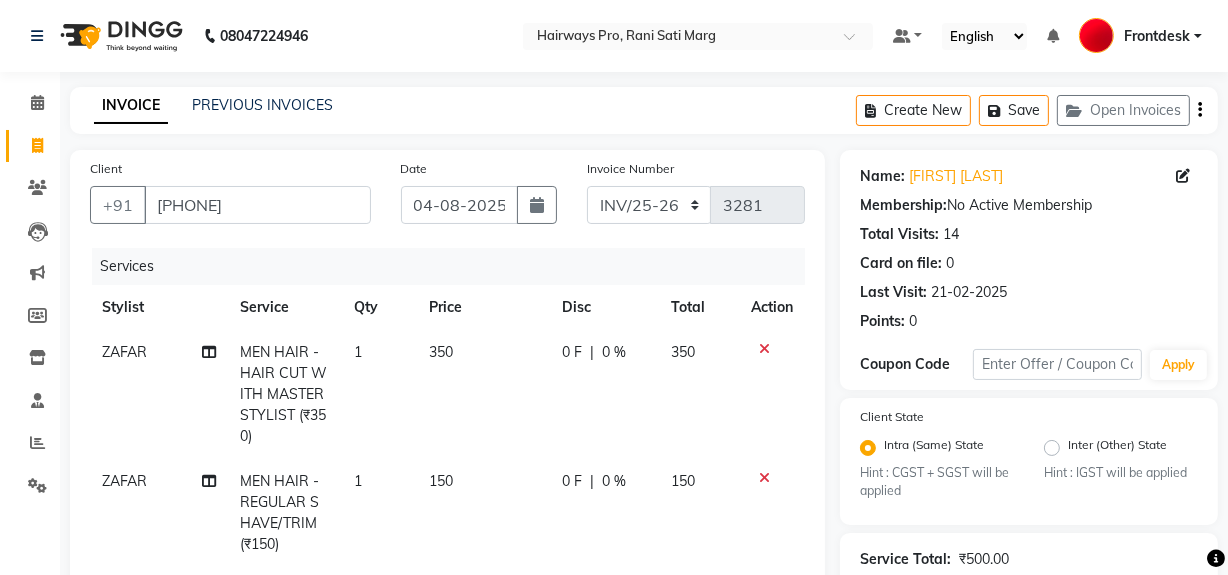 click on "Disc" 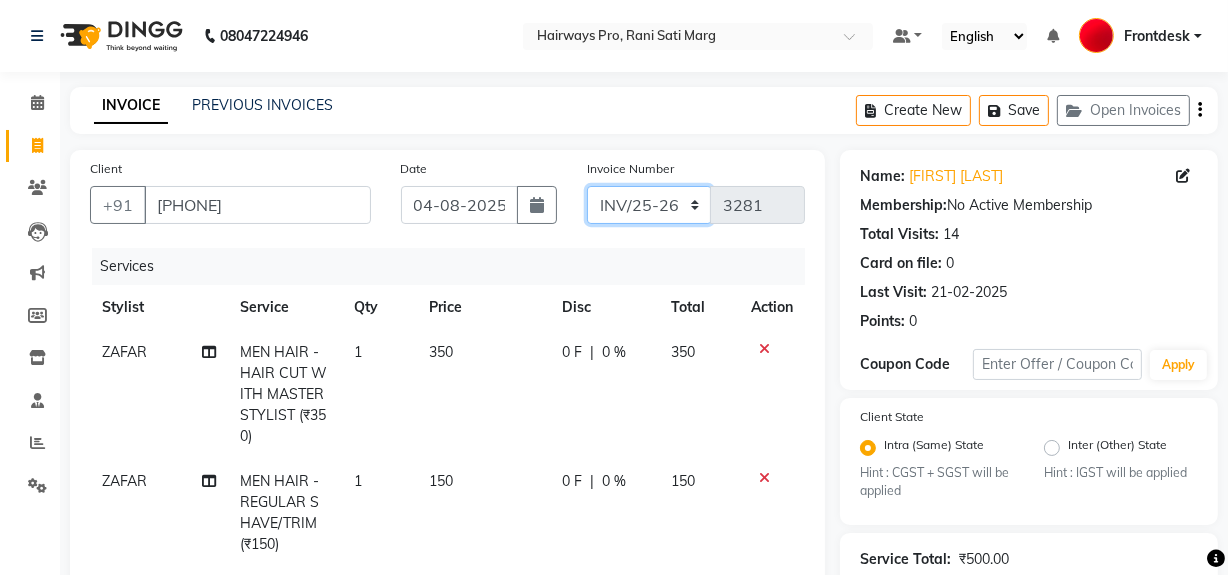 click on "INV/25-26 V/2025-26" 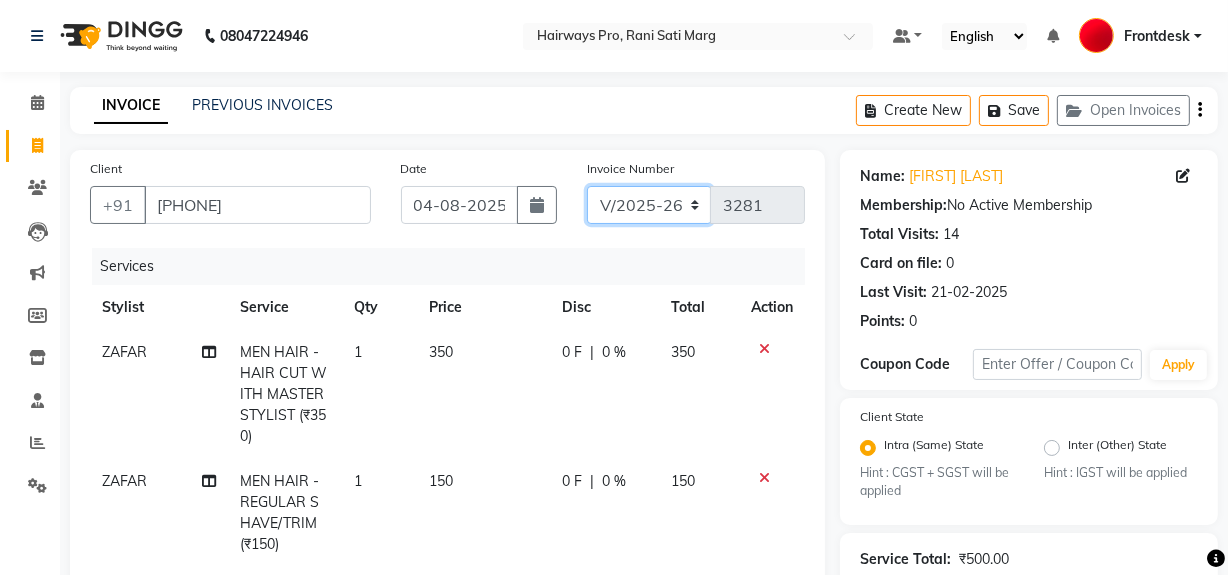 click on "INV/25-26 V/2025-26" 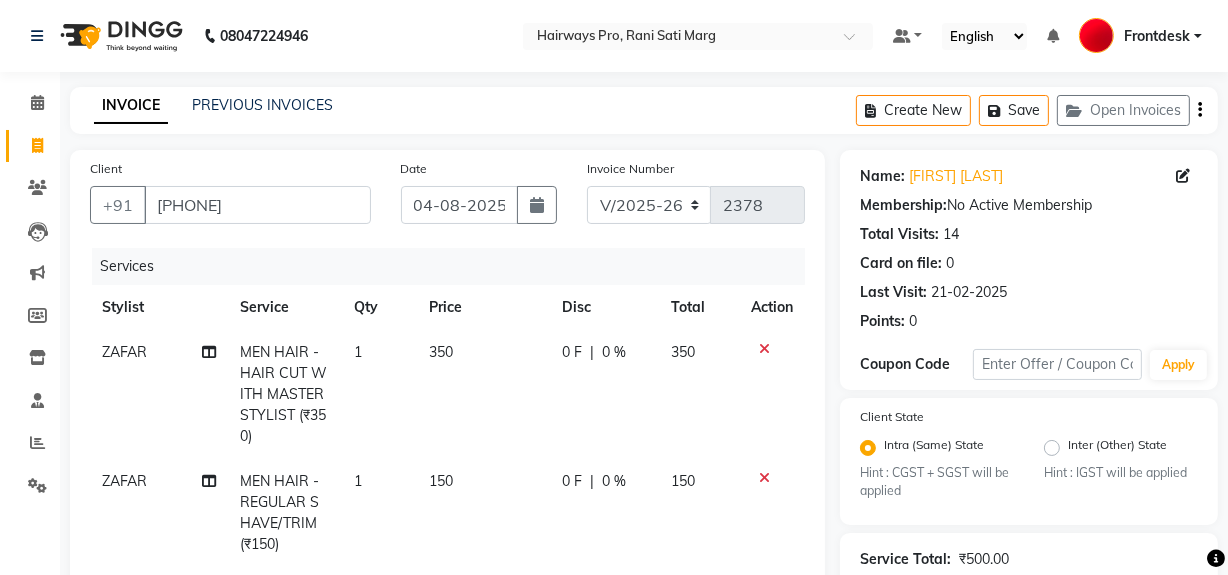 click 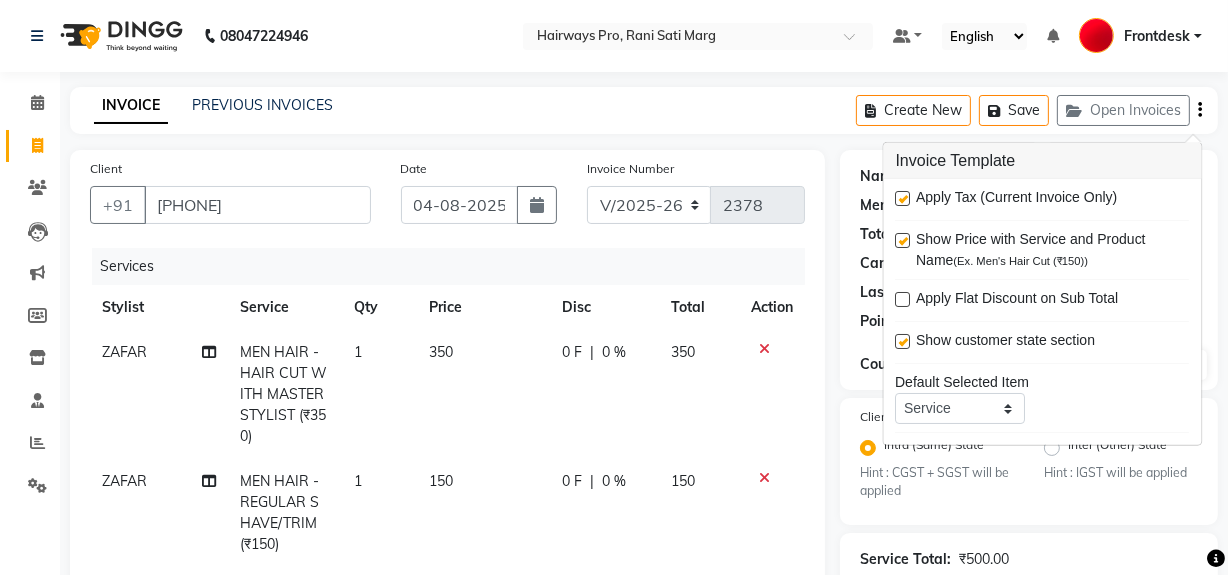 click at bounding box center [903, 198] 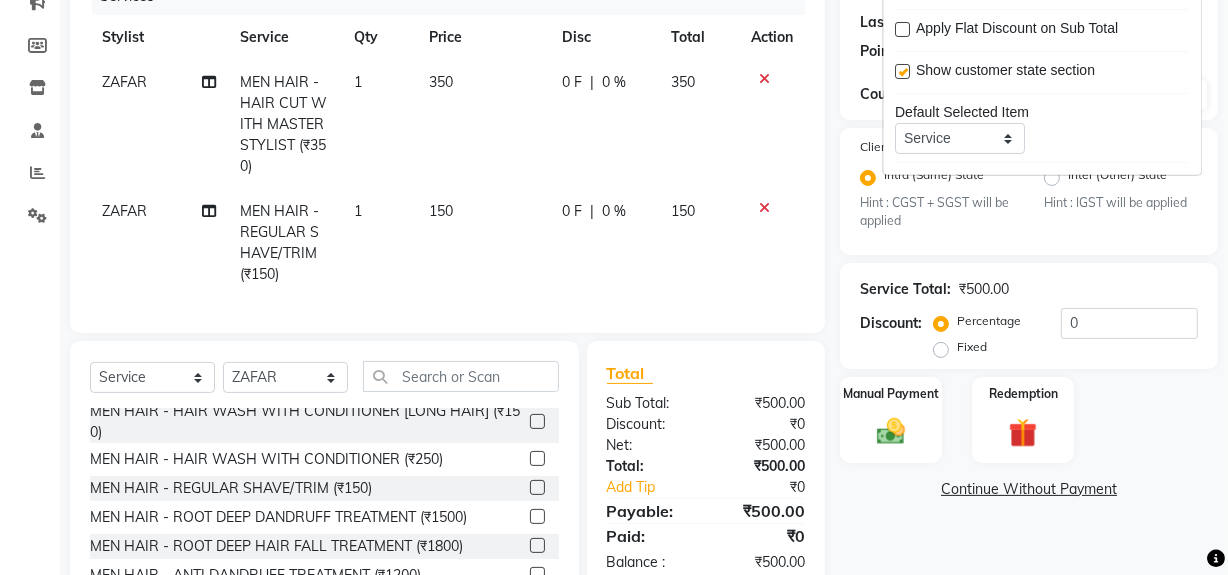 scroll, scrollTop: 0, scrollLeft: 0, axis: both 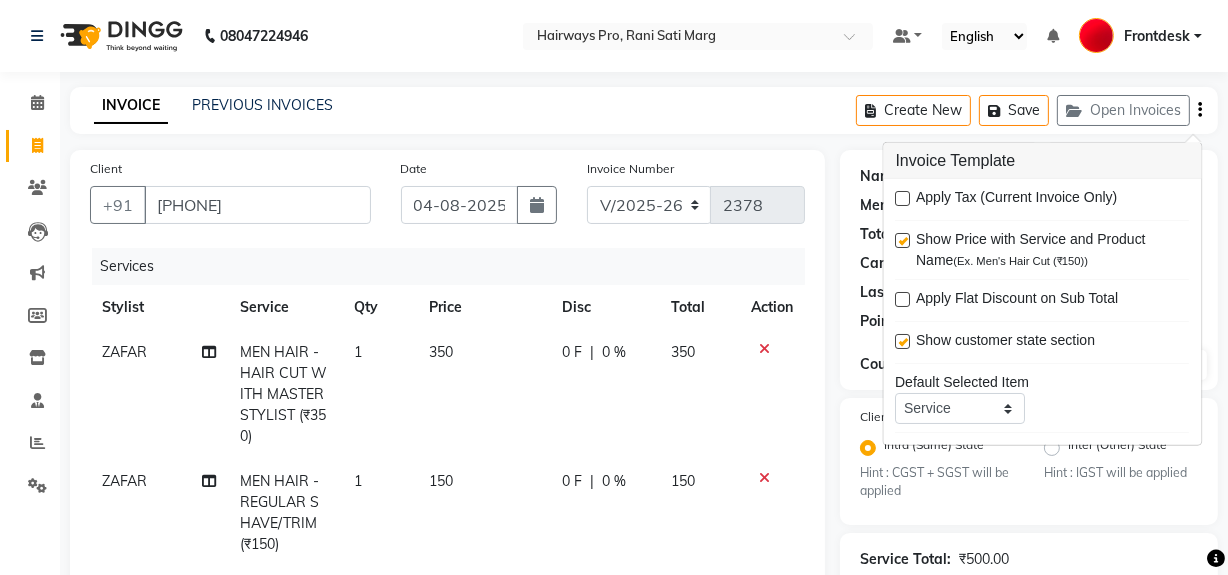 click at bounding box center [903, 198] 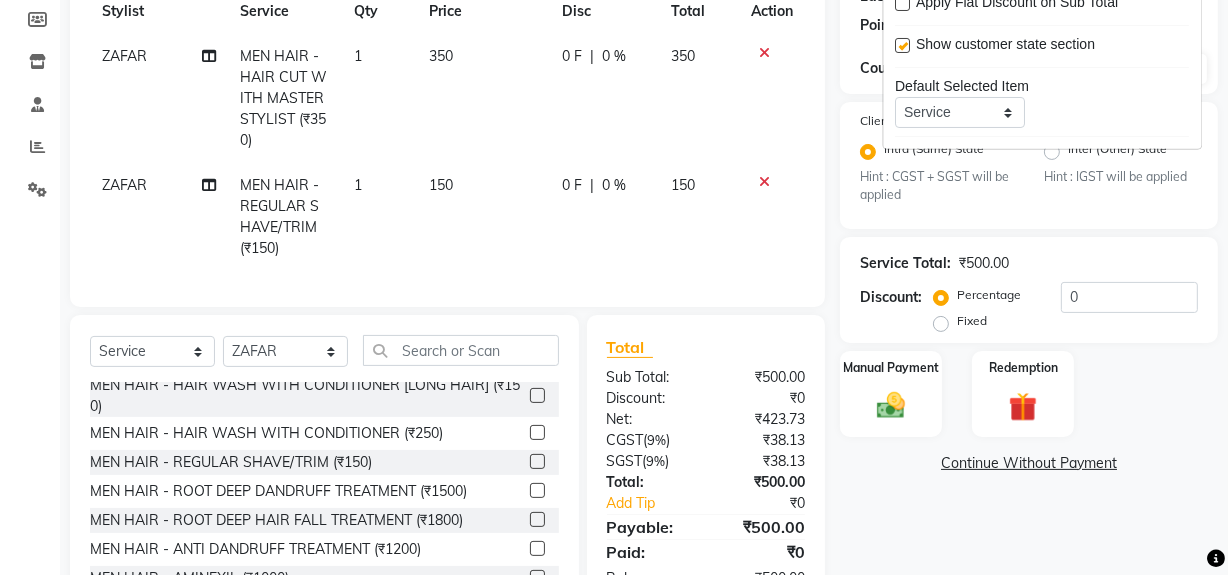 scroll, scrollTop: 363, scrollLeft: 0, axis: vertical 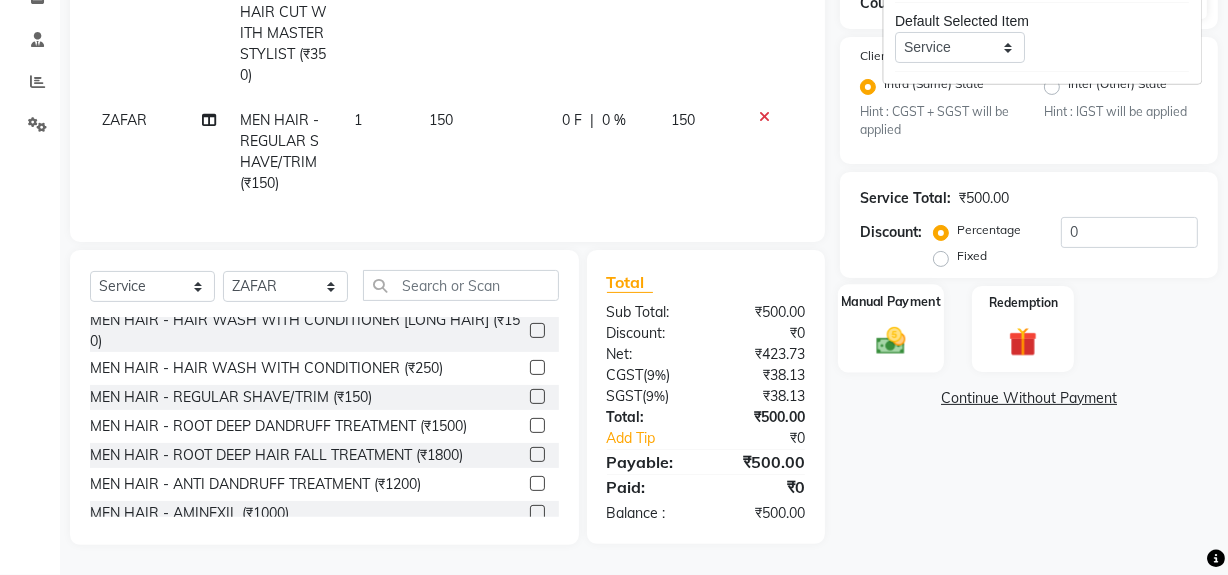 click 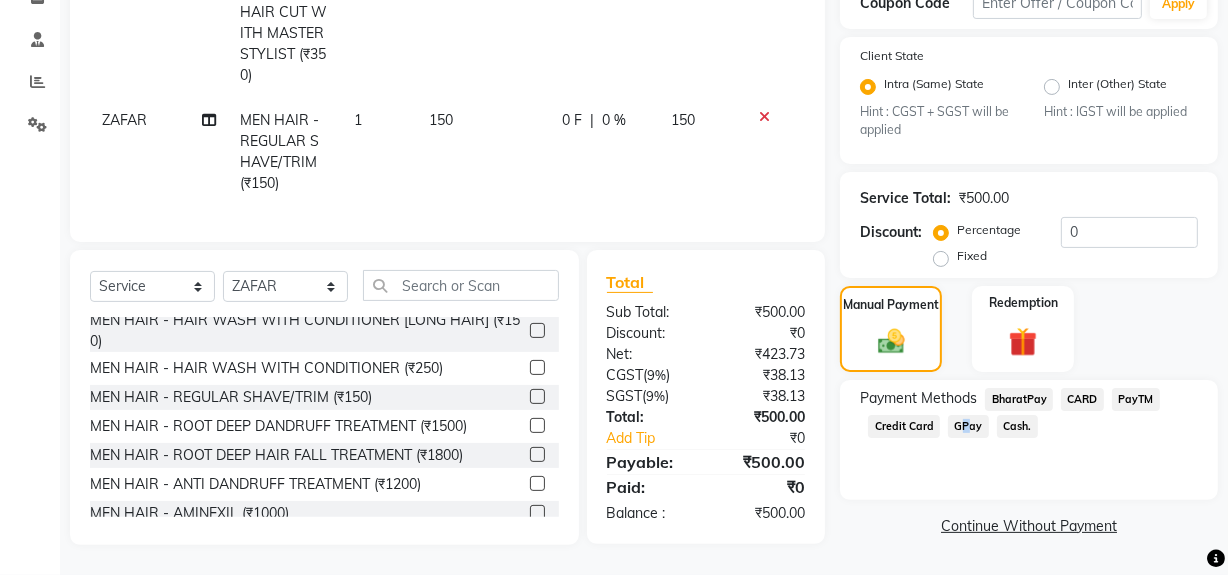 click on "Payment Methods  BharatPay   CARD   PayTM   Credit Card   GPay   Cash." 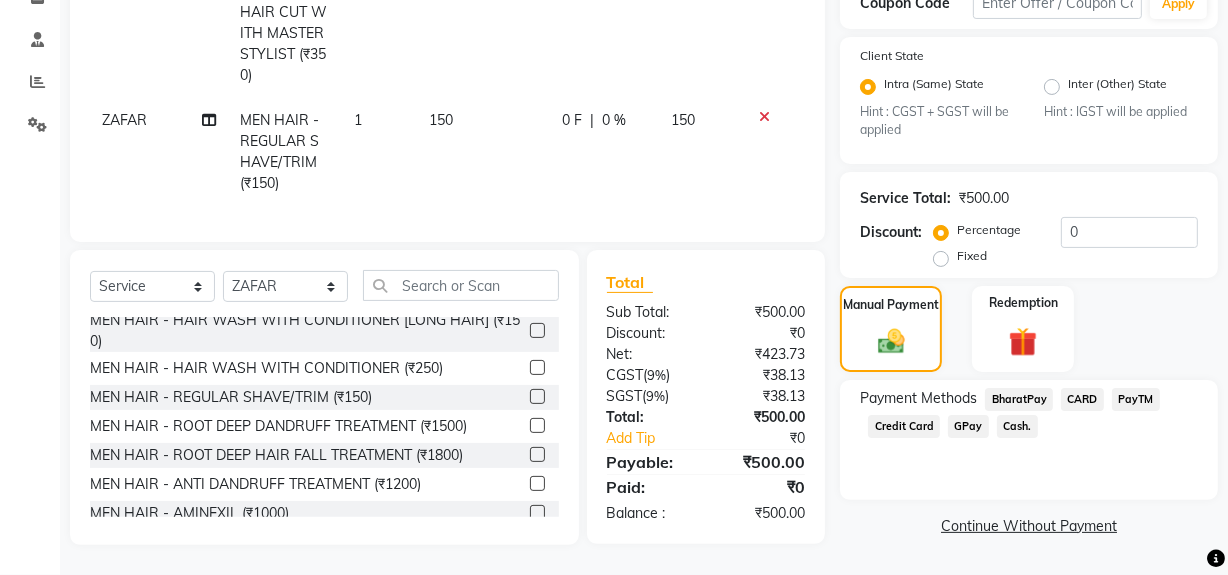 click on "GPay" 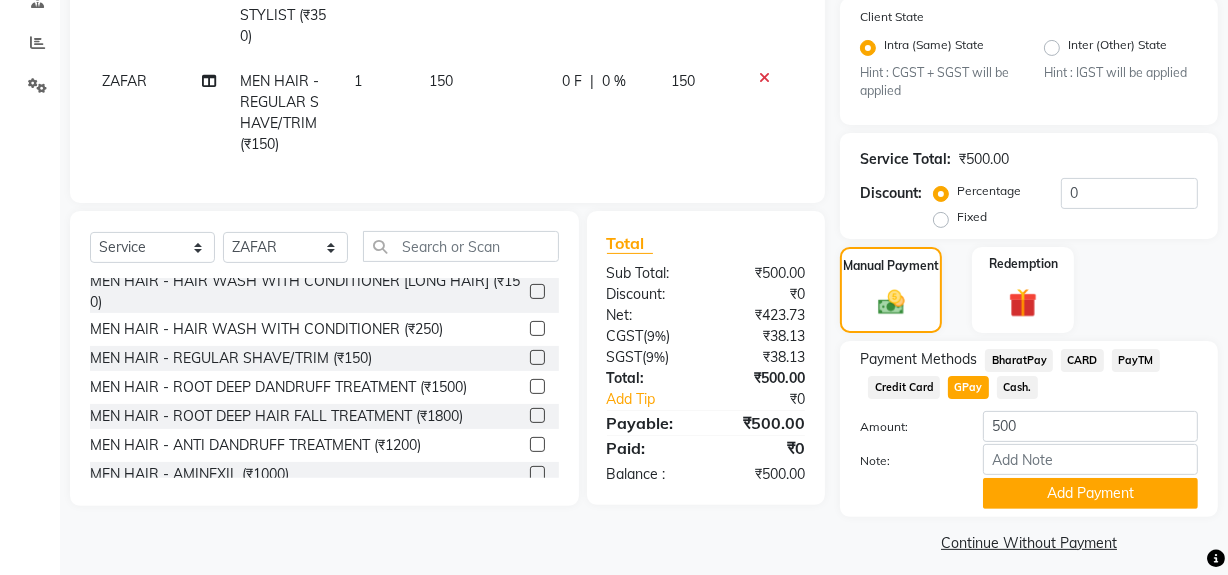 scroll, scrollTop: 413, scrollLeft: 0, axis: vertical 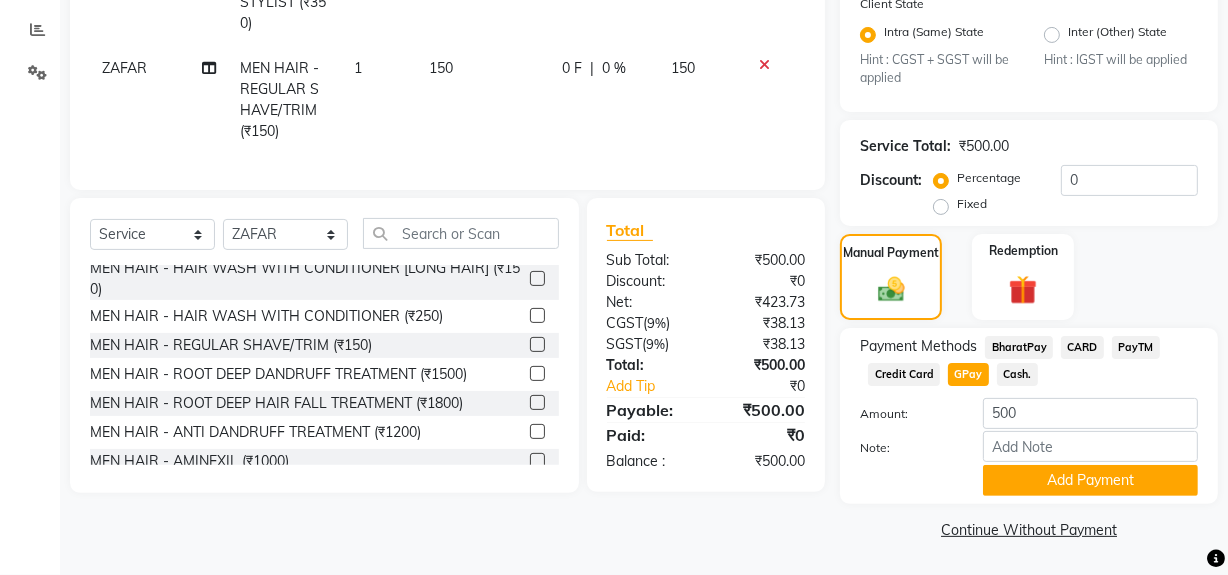 click on "Payment Methods  BharatPay   CARD   PayTM   Credit Card   GPay   Cash.  Amount: 500 Note: Add Payment" 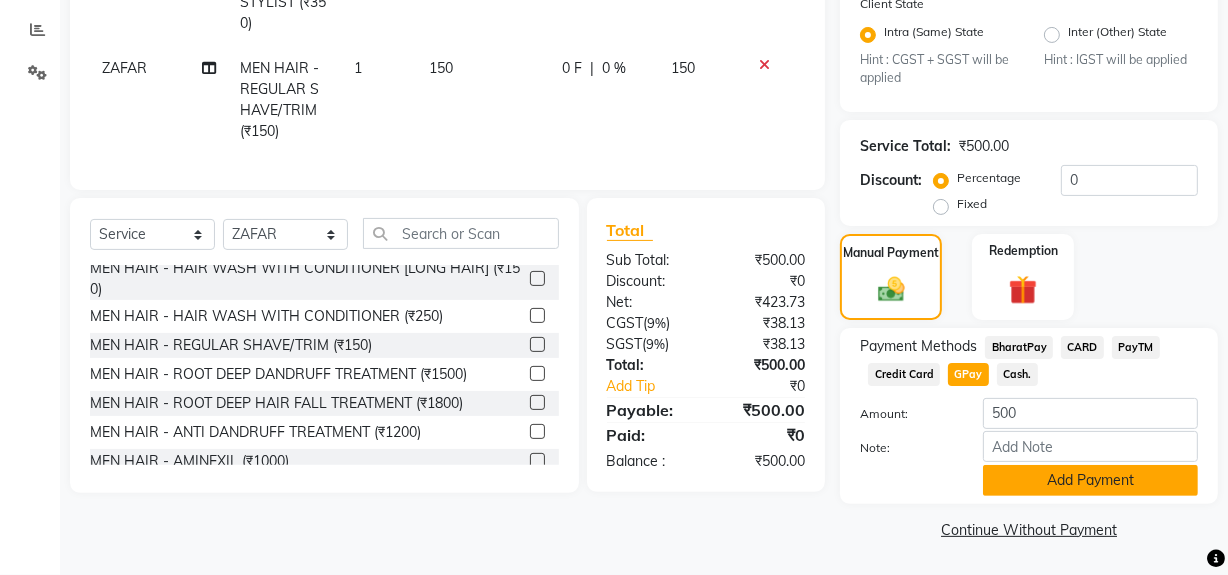 click on "Add Payment" 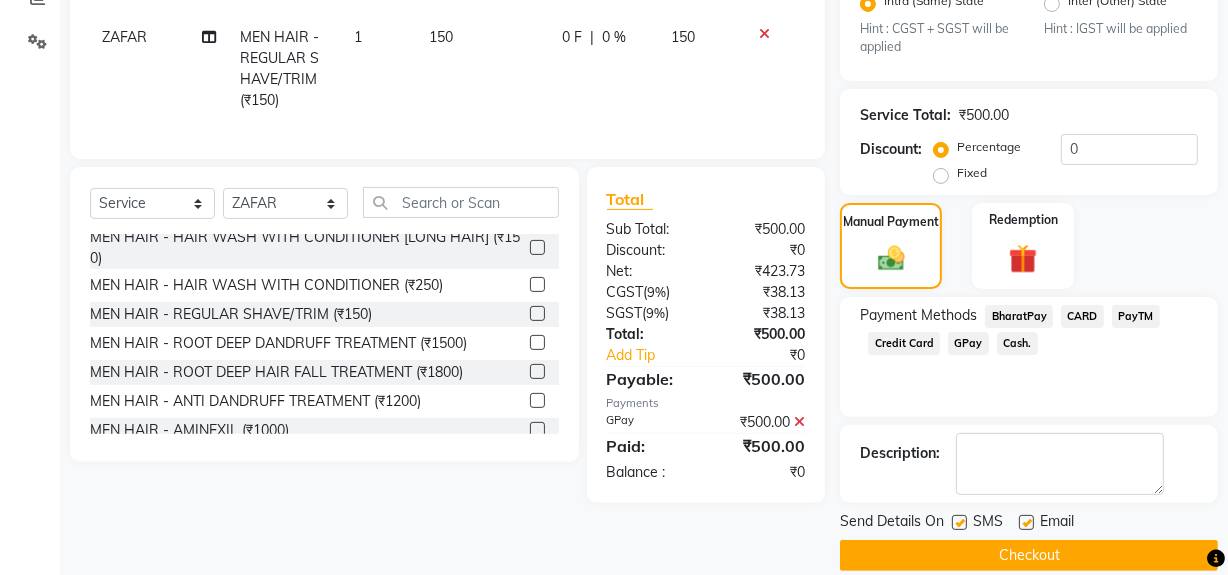 scroll, scrollTop: 470, scrollLeft: 0, axis: vertical 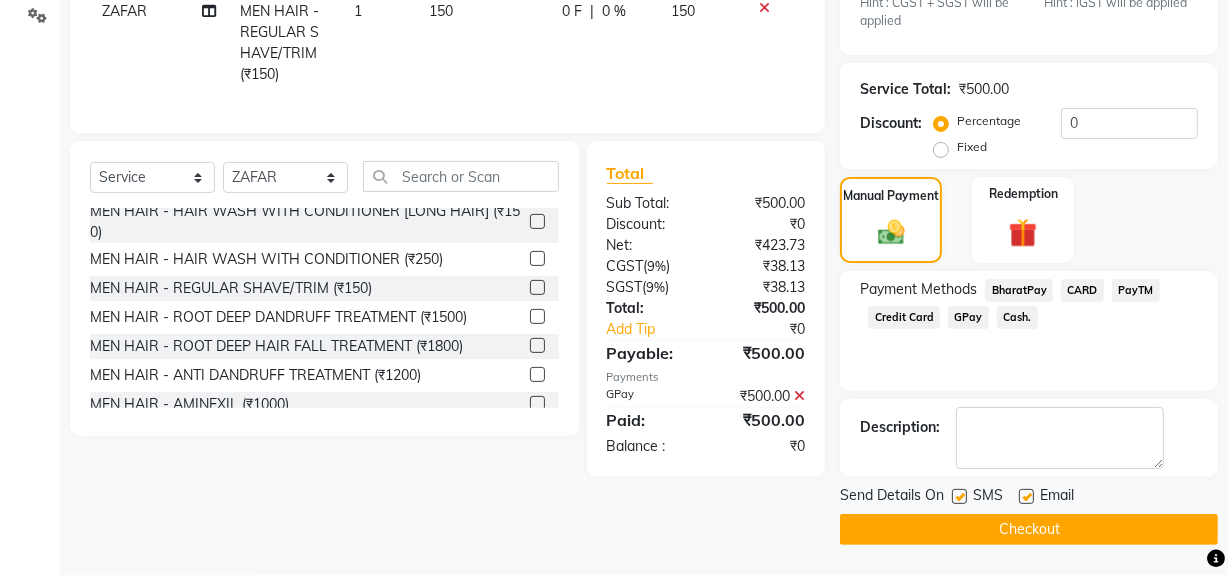 click 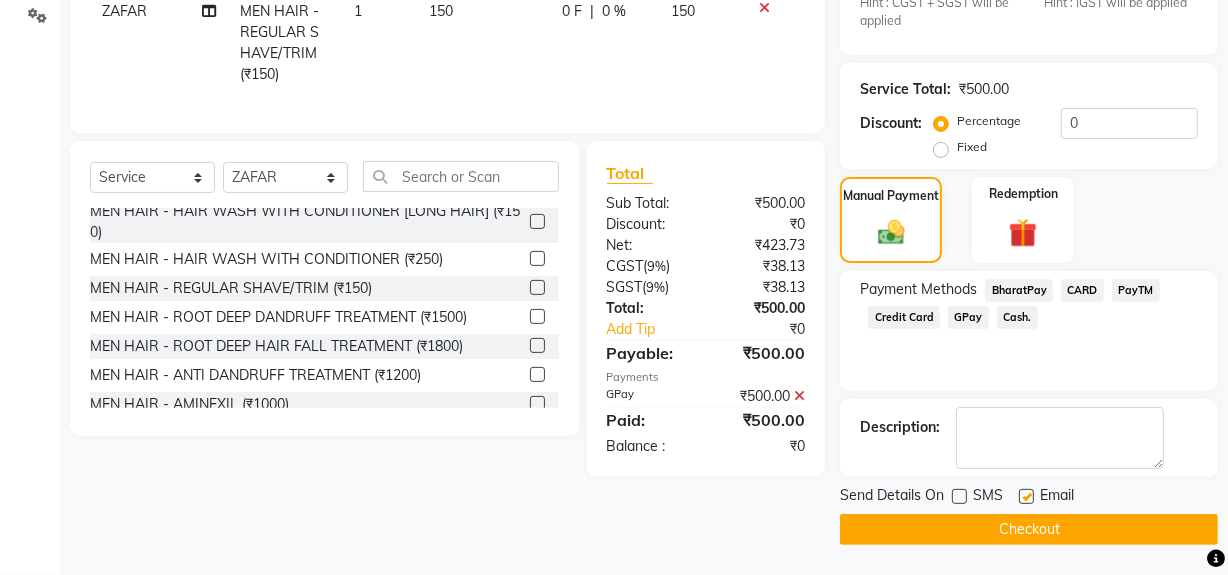 click on "Checkout" 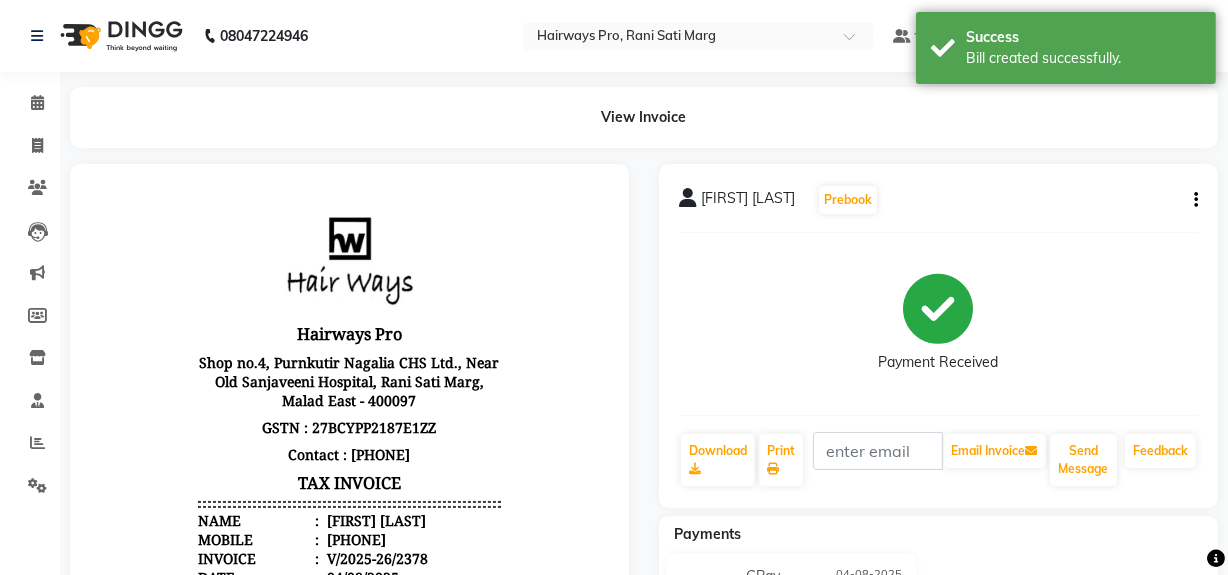 scroll, scrollTop: 0, scrollLeft: 0, axis: both 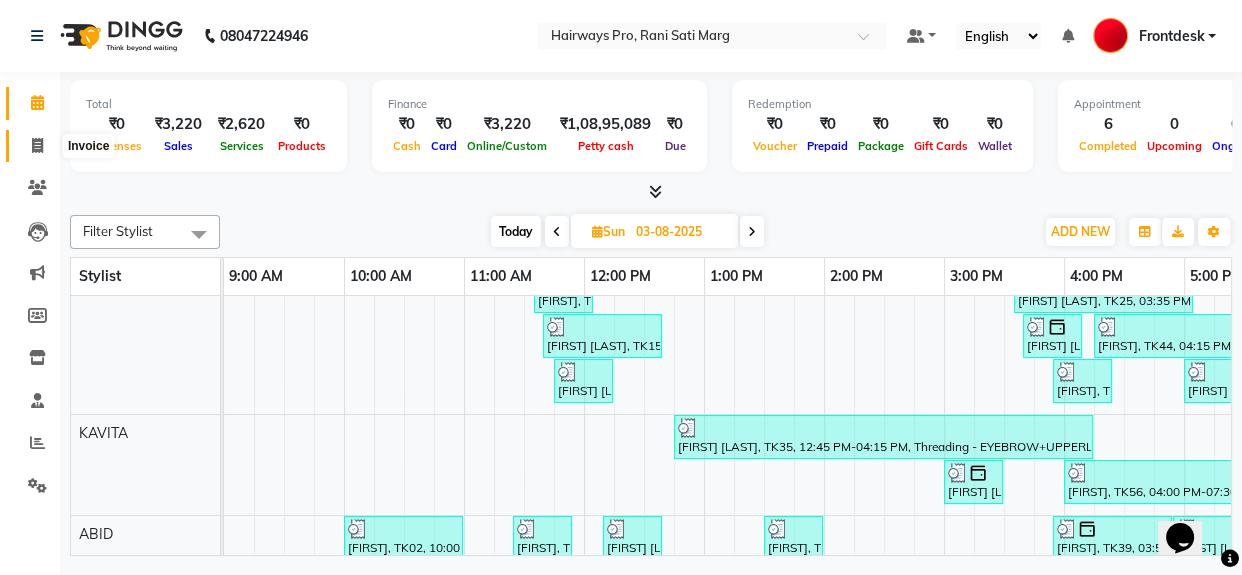 drag, startPoint x: 34, startPoint y: 130, endPoint x: 49, endPoint y: 147, distance: 22.671568 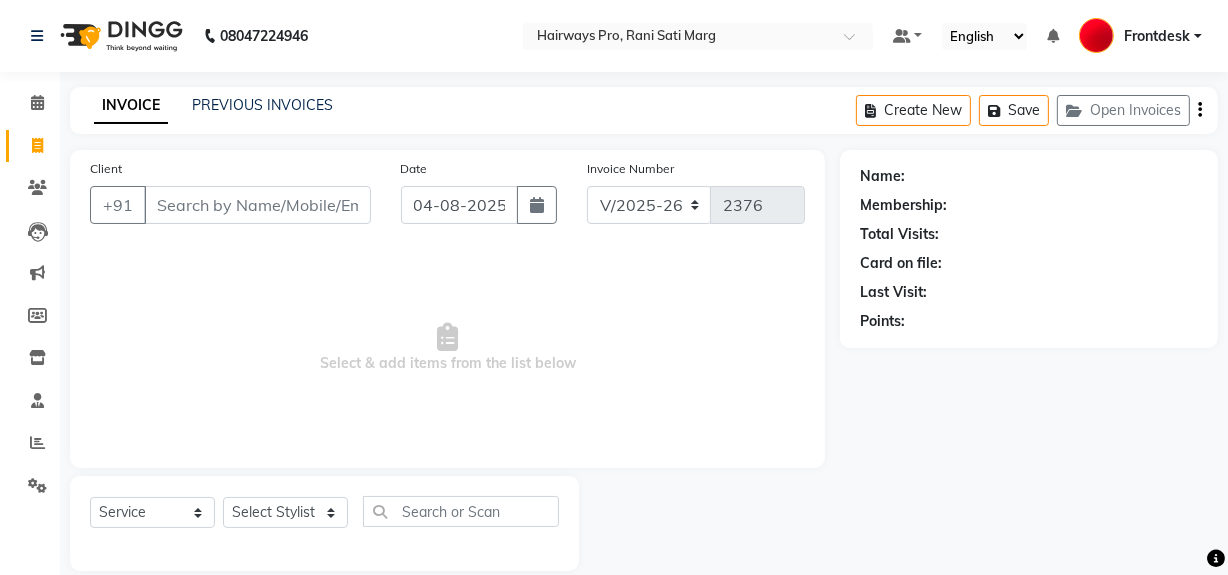 click on "Client" at bounding box center [257, 205] 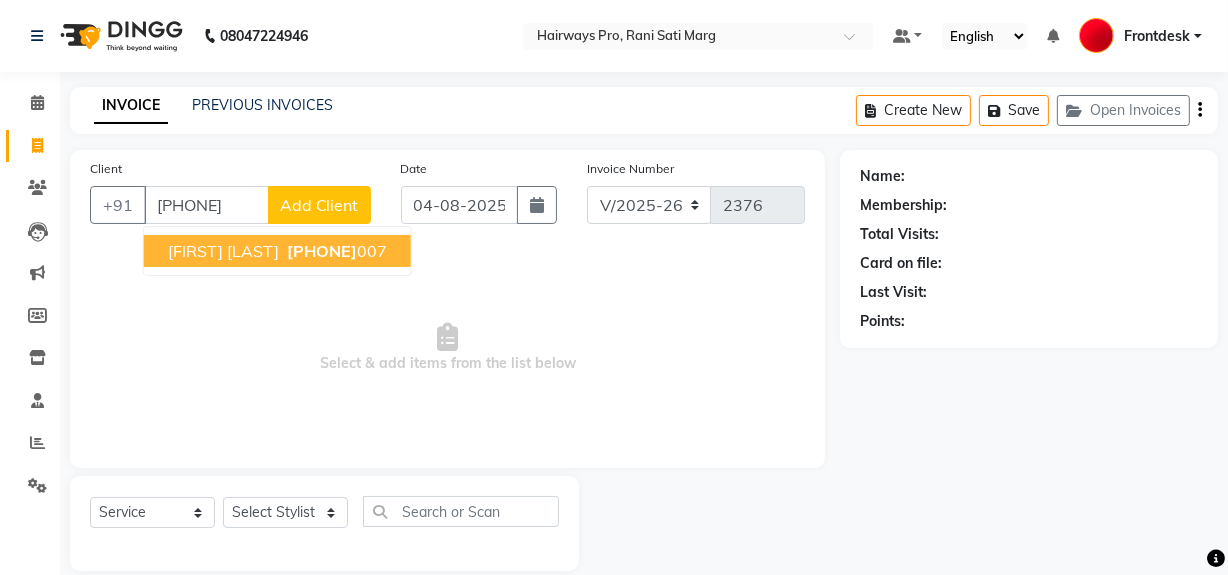 click on "[FIRST] [LAST] [PHONE]" at bounding box center (277, 251) 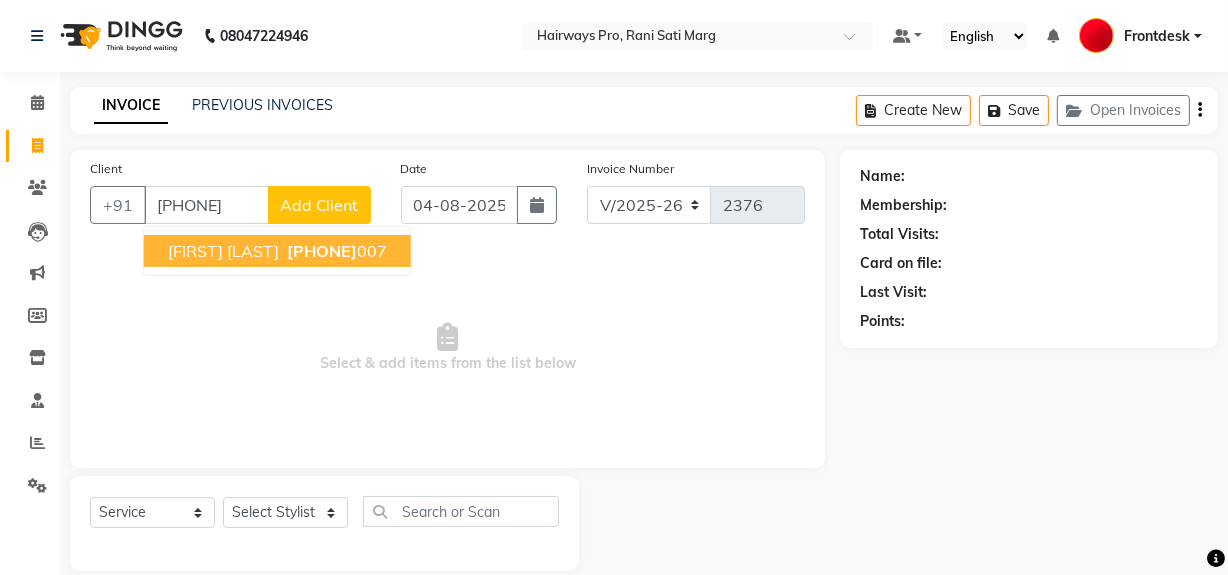 type on "[PHONE]" 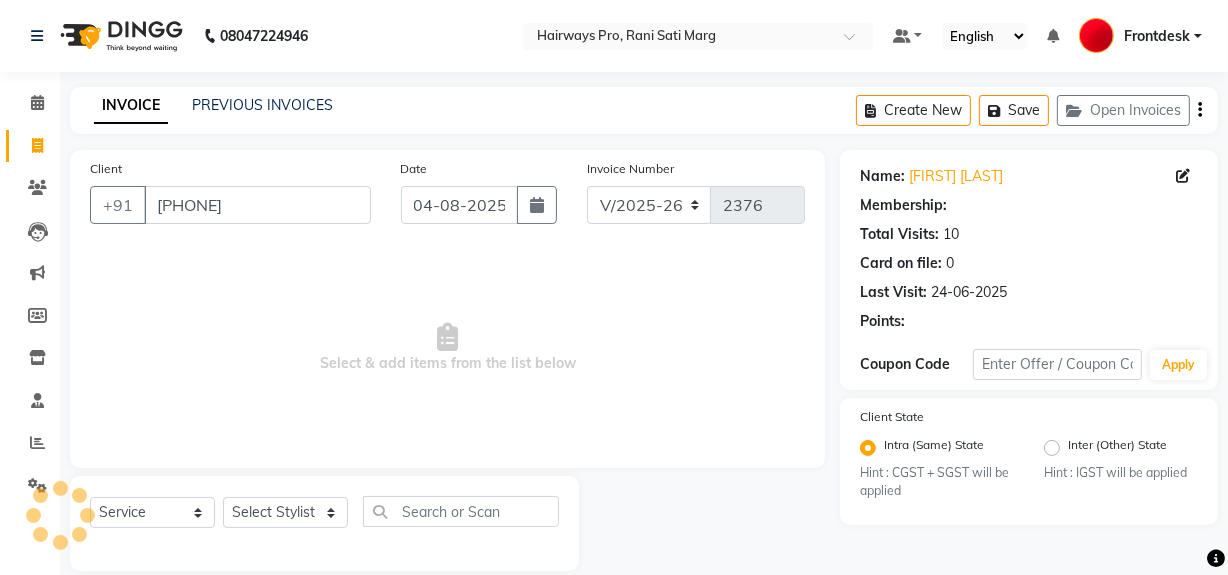 select on "1: Object" 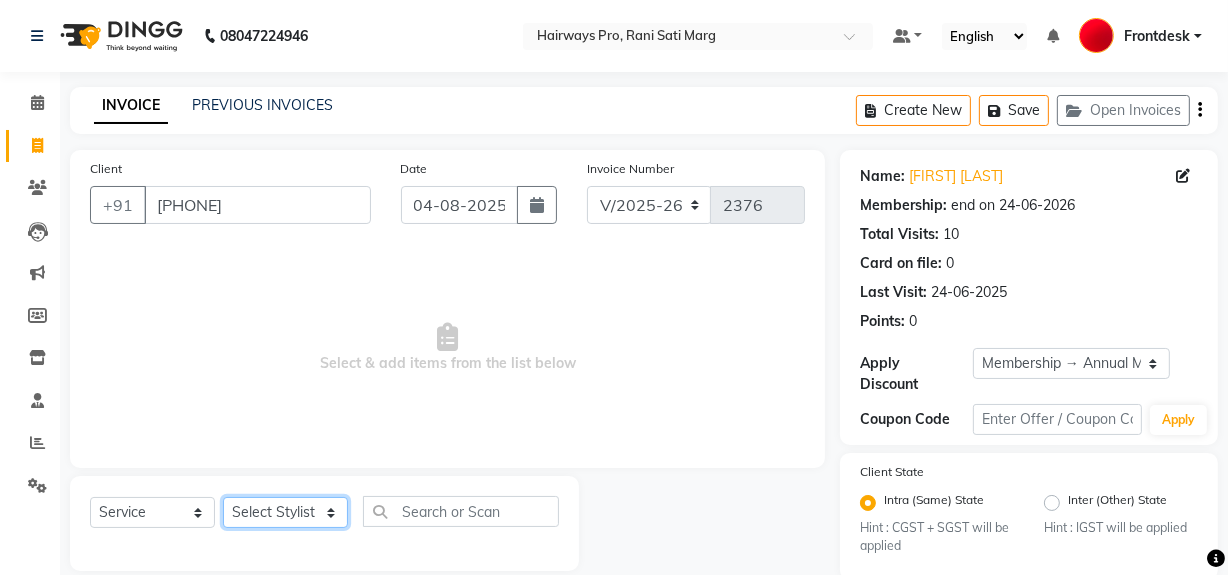drag, startPoint x: 292, startPoint y: 512, endPoint x: 291, endPoint y: 502, distance: 10.049875 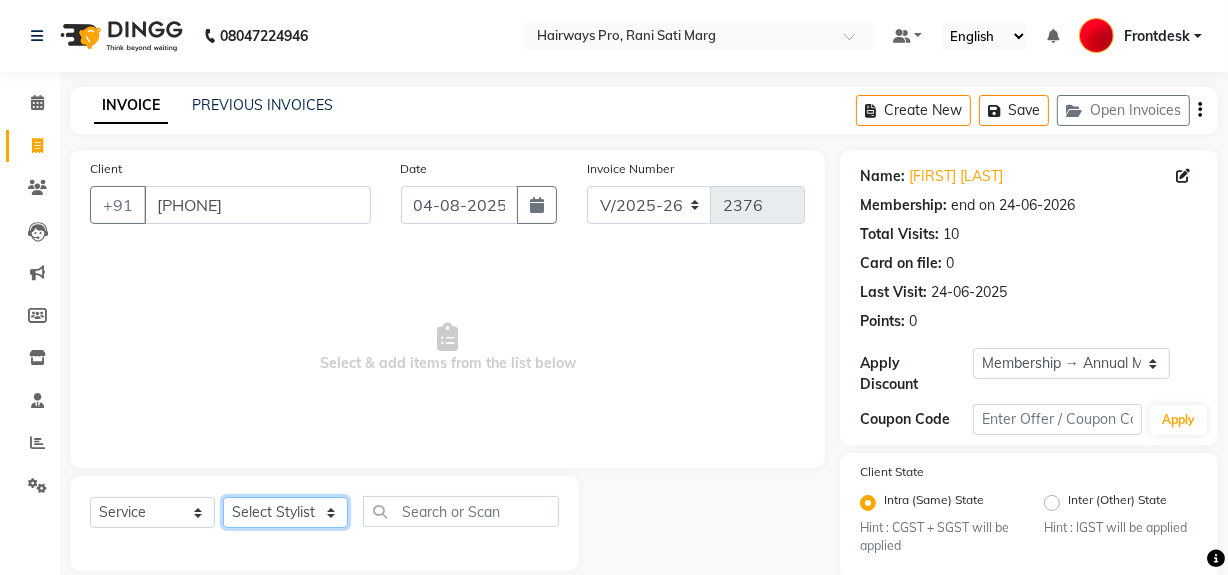 select on "17690" 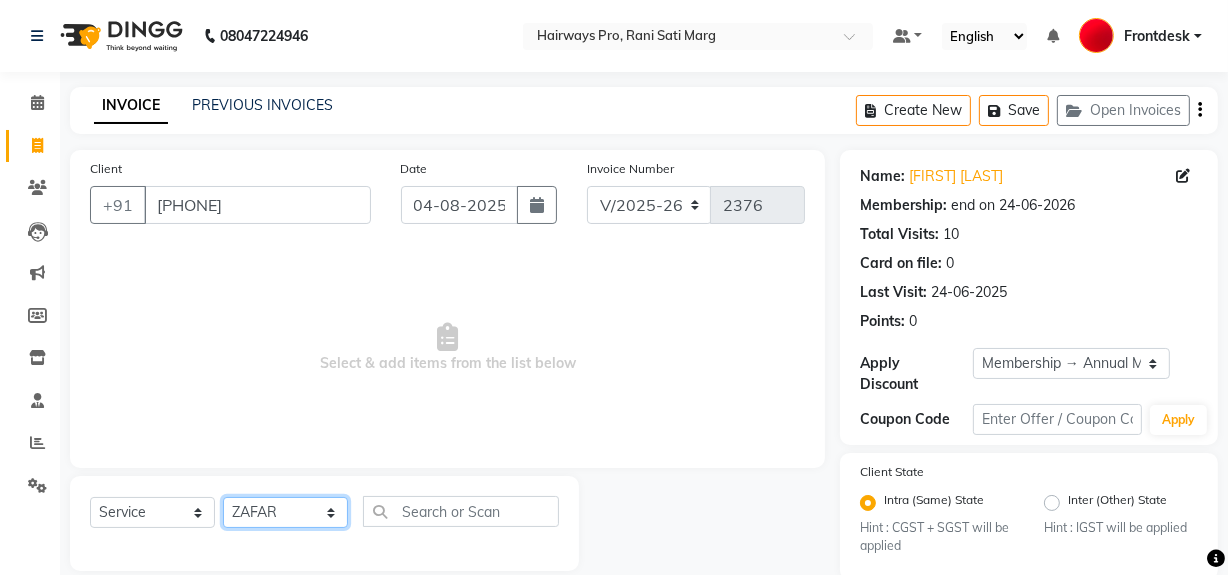 click on "Select Stylist ABID DANISH Faiz shaikh Frontdesk INTEZAR SALMANI JYOTI Kamal Salmani KAVITA MUSTAFA RAFIQUE Sonal SONU WAQAR ZAFAR" 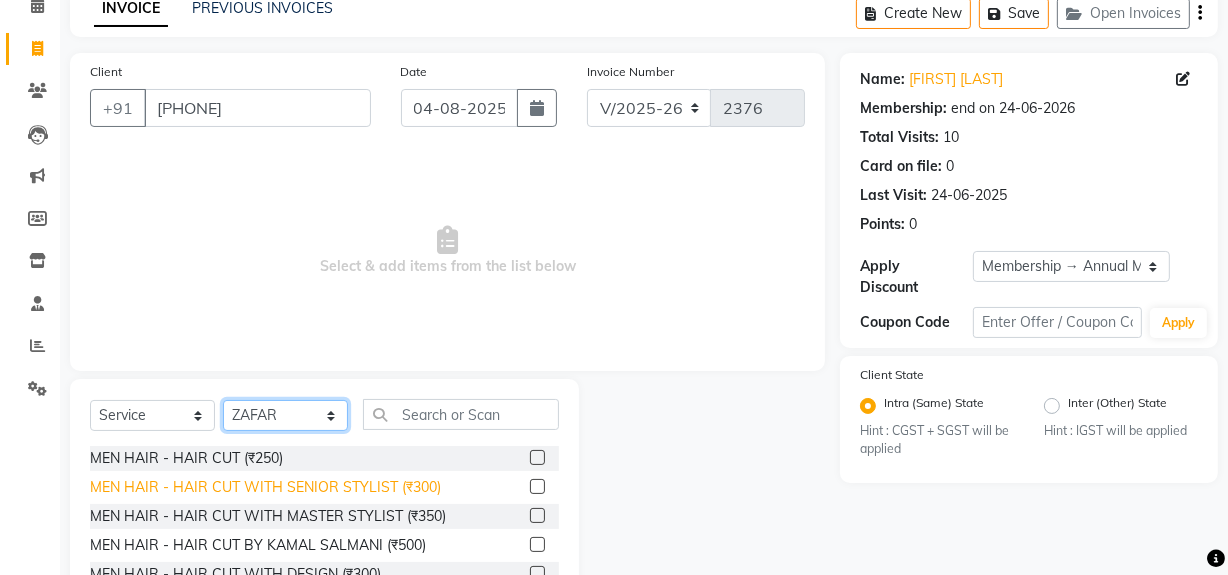 scroll, scrollTop: 181, scrollLeft: 0, axis: vertical 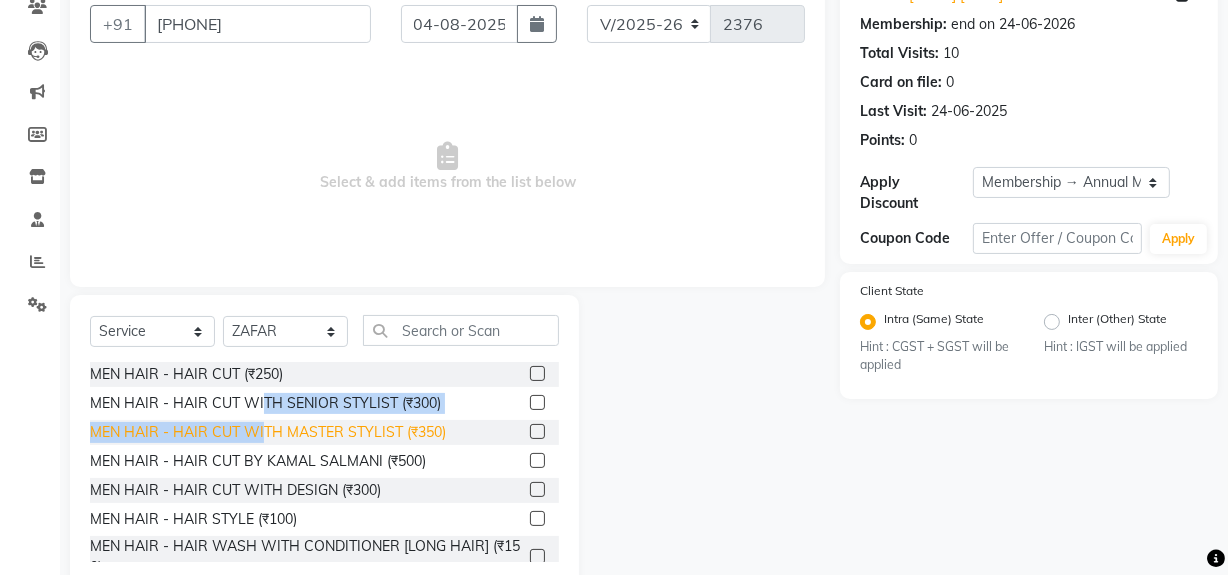 drag, startPoint x: 264, startPoint y: 404, endPoint x: 264, endPoint y: 420, distance: 16 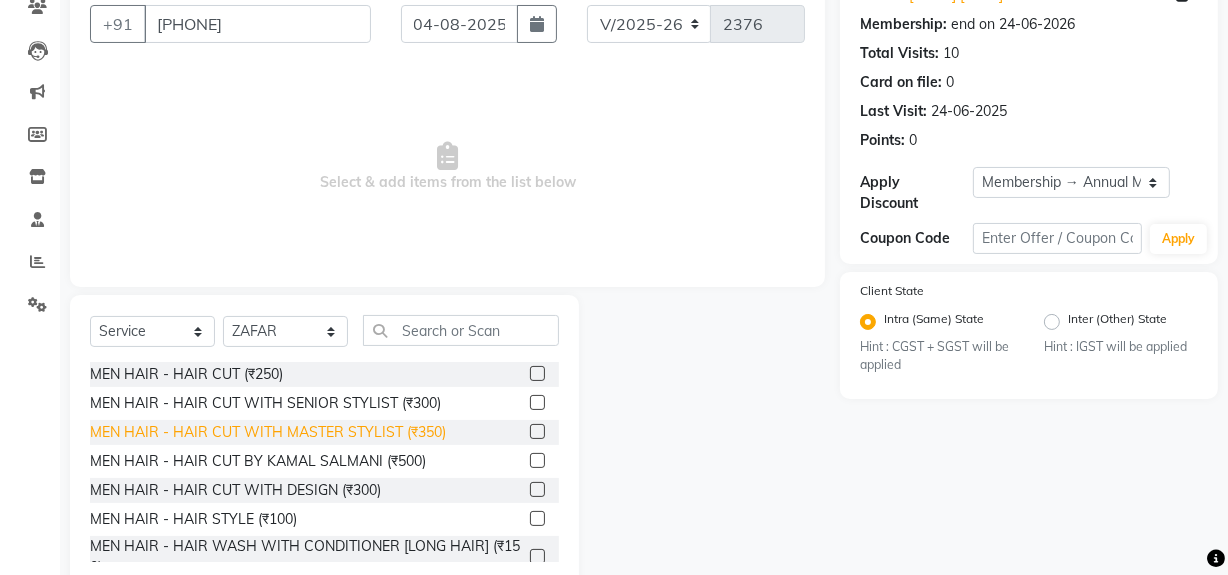 click on "MEN HAIR - HAIR CUT WITH MASTER STYLIST (₹350)" 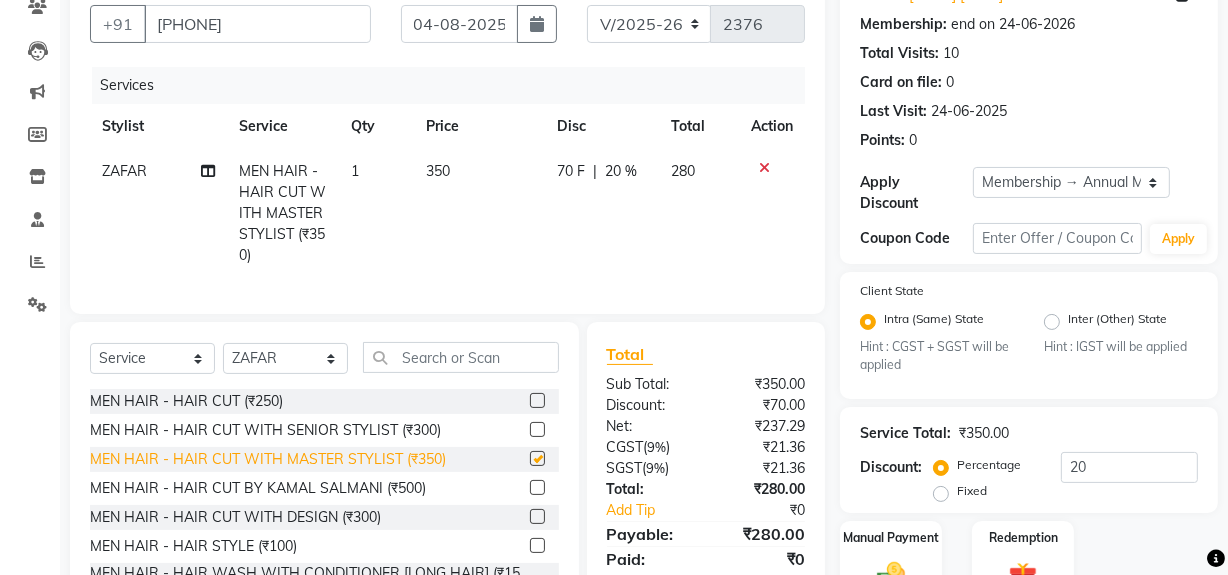 checkbox on "false" 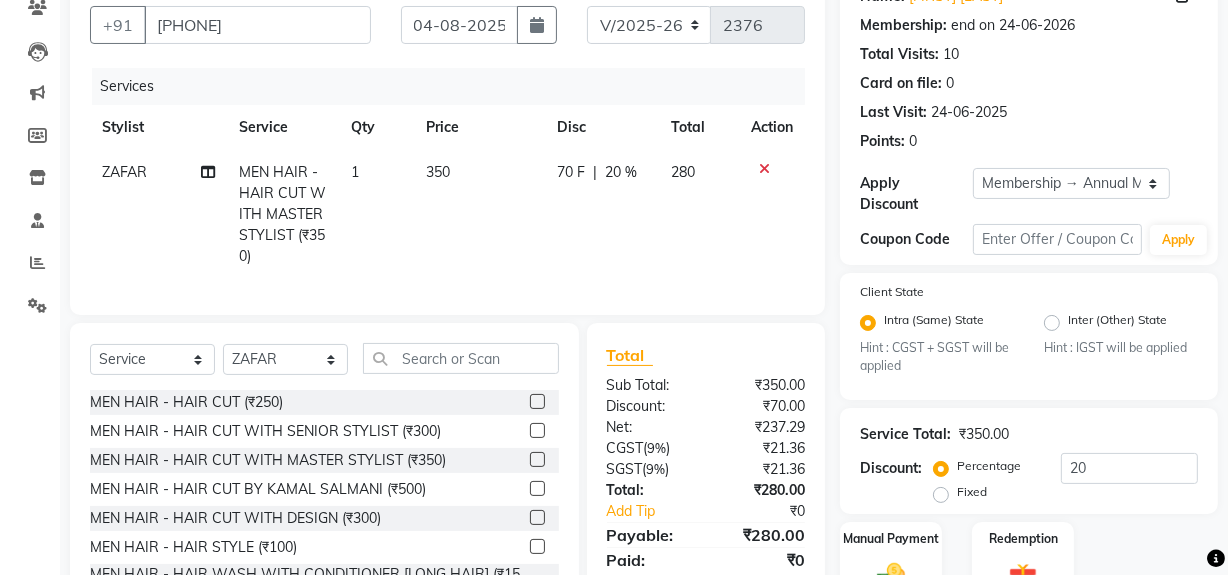 scroll, scrollTop: 181, scrollLeft: 0, axis: vertical 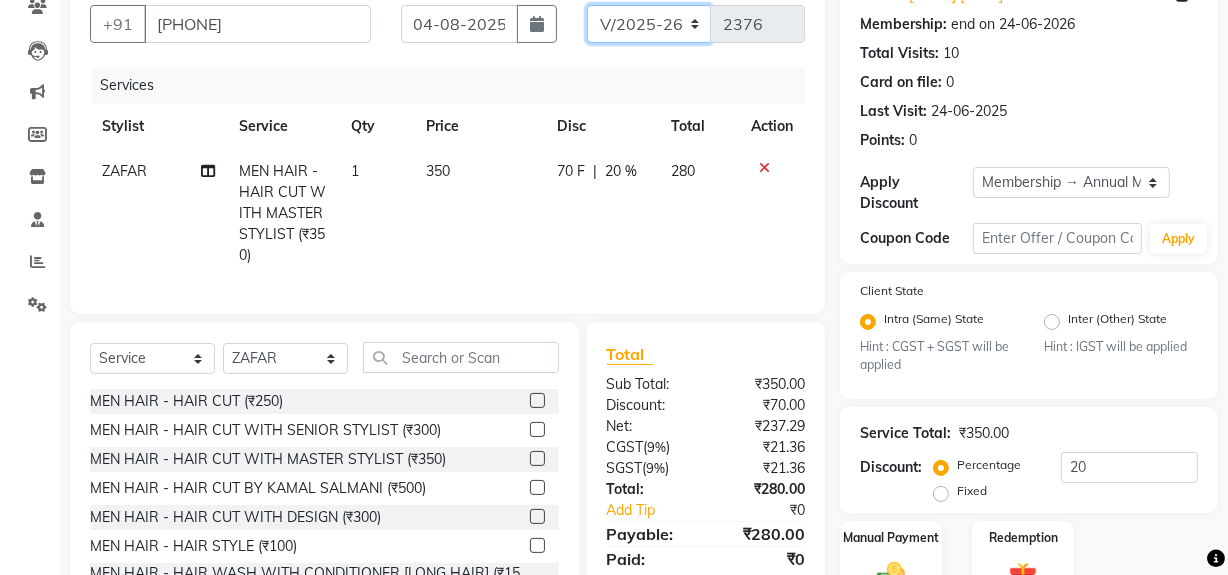 click on "INV/25-26 V/2025-26" 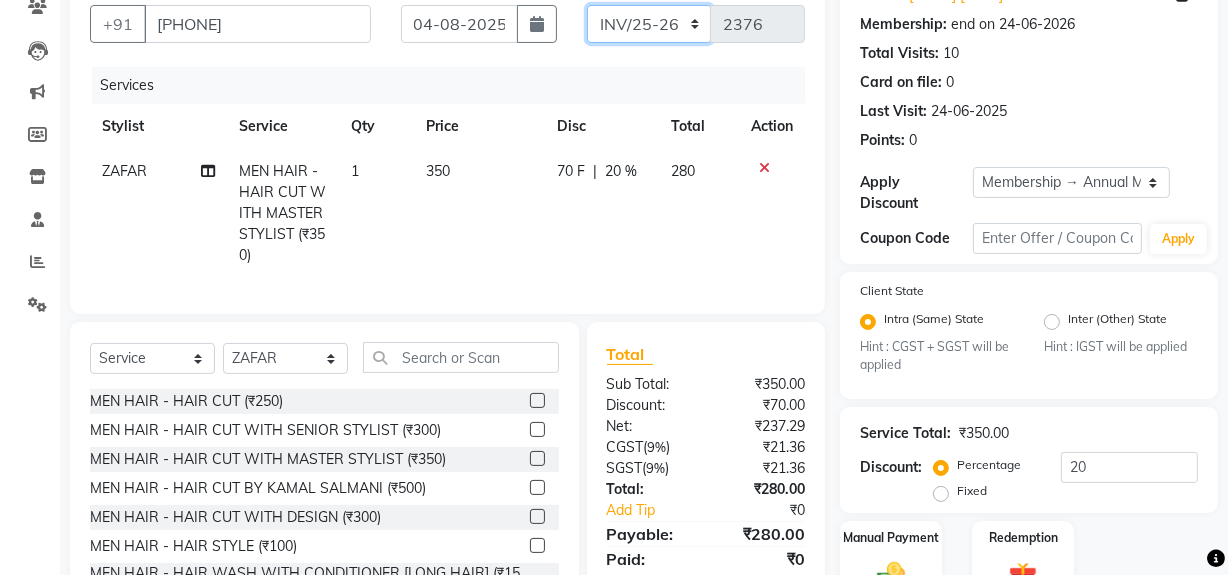 click on "INV/25-26 V/2025-26" 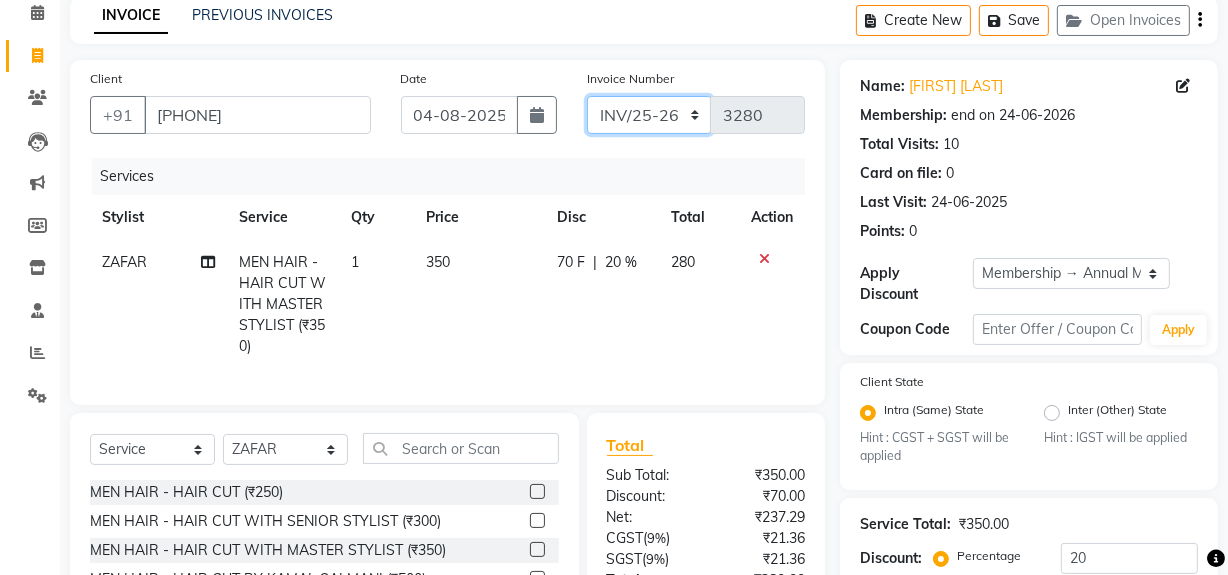 scroll, scrollTop: 0, scrollLeft: 0, axis: both 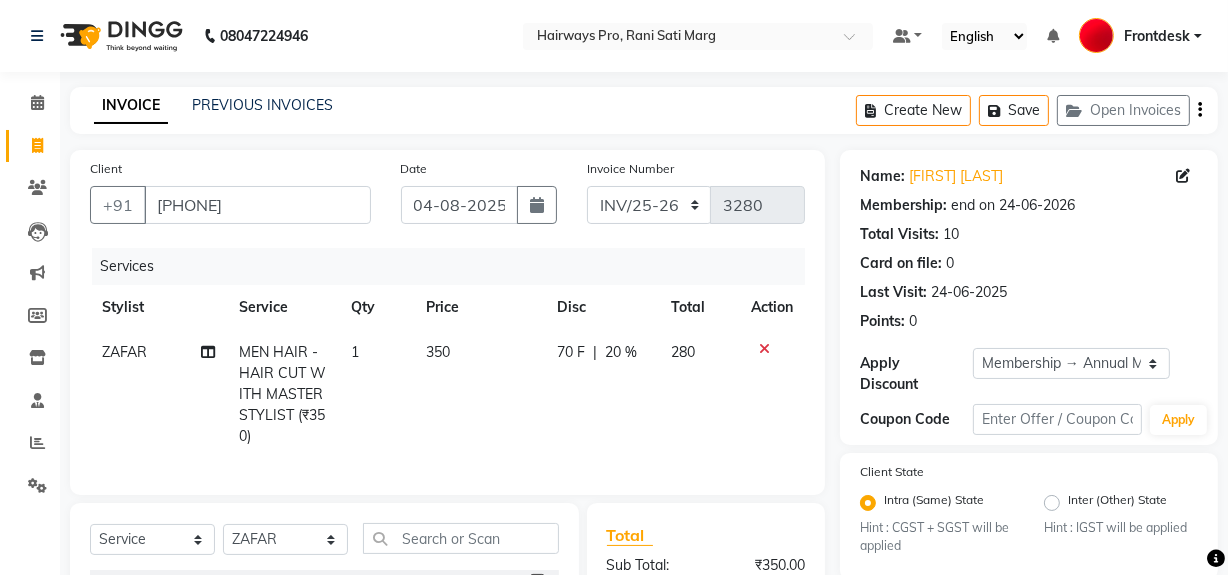 click 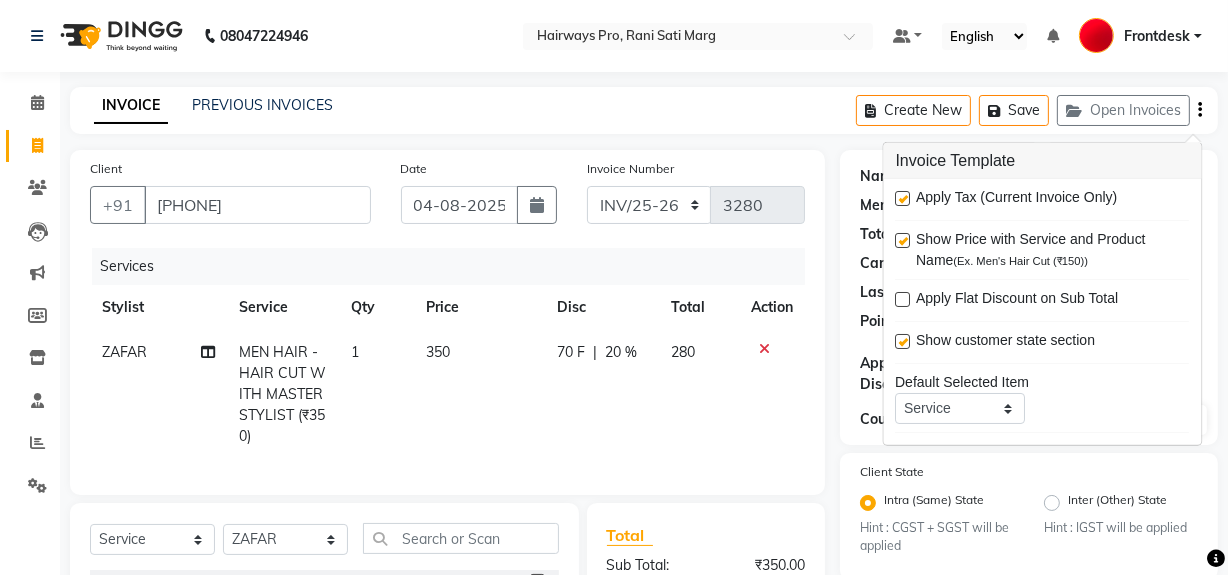 click at bounding box center (903, 198) 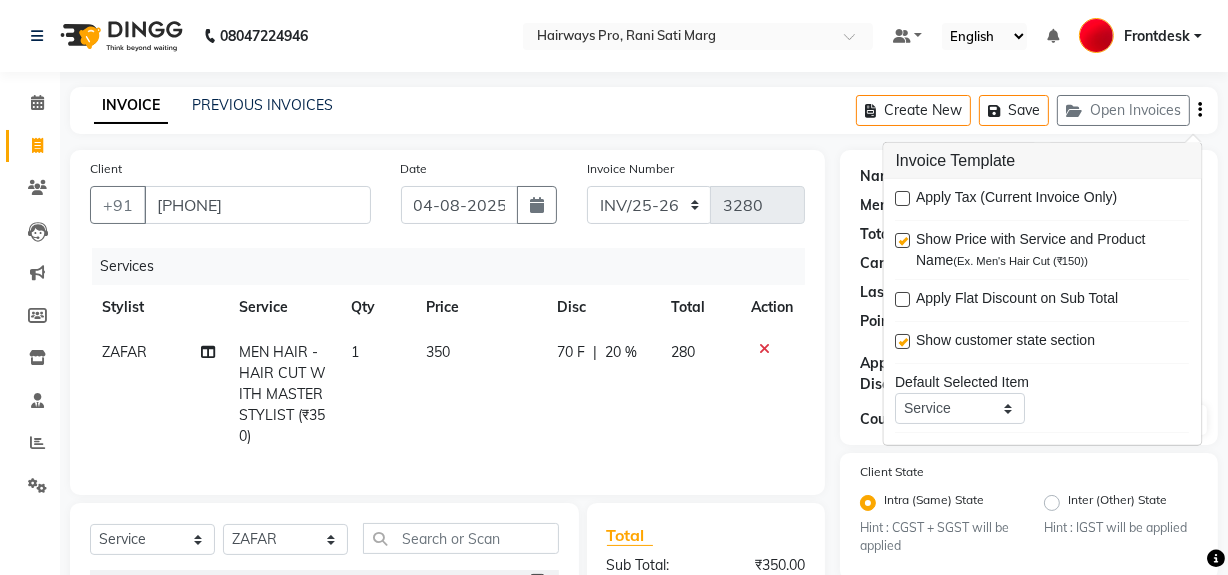 scroll, scrollTop: 272, scrollLeft: 0, axis: vertical 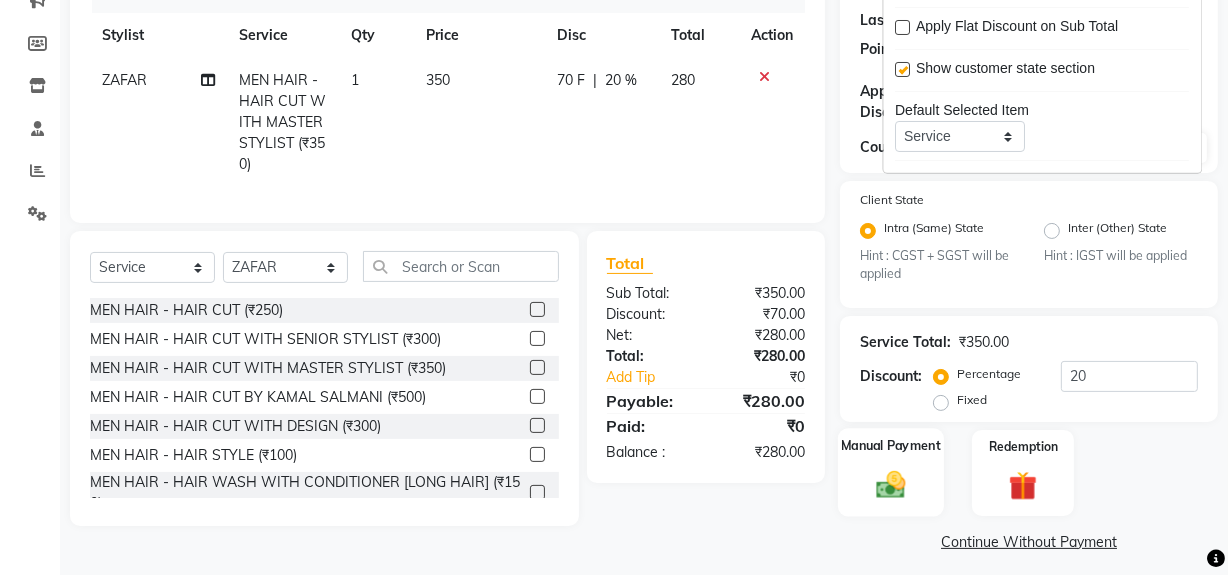 drag, startPoint x: 899, startPoint y: 496, endPoint x: 964, endPoint y: 443, distance: 83.86894 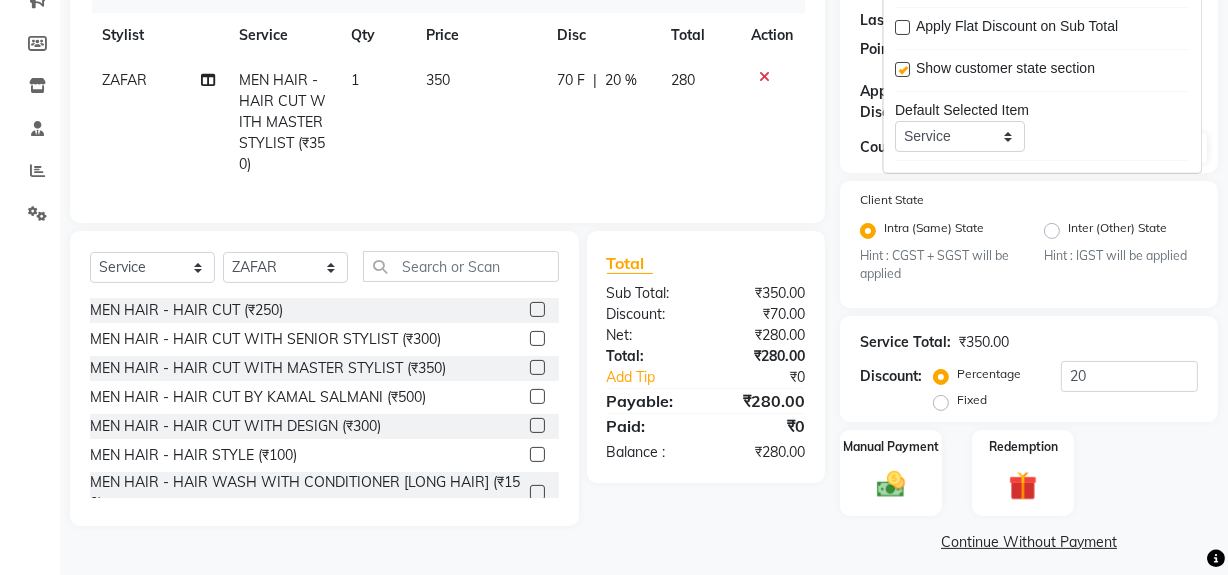 click 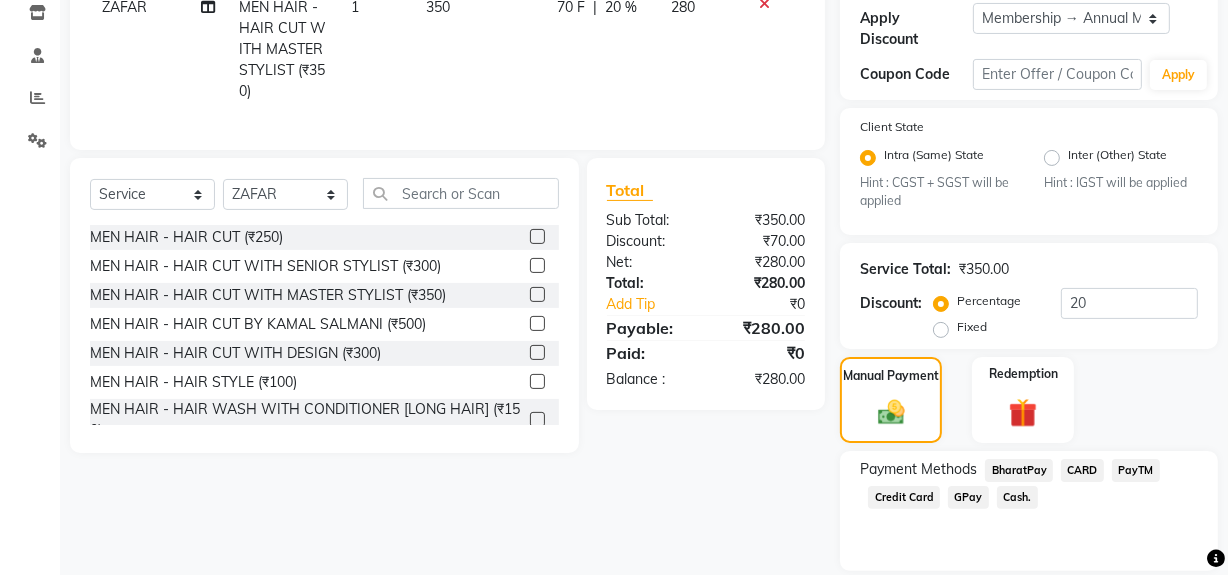 scroll, scrollTop: 412, scrollLeft: 0, axis: vertical 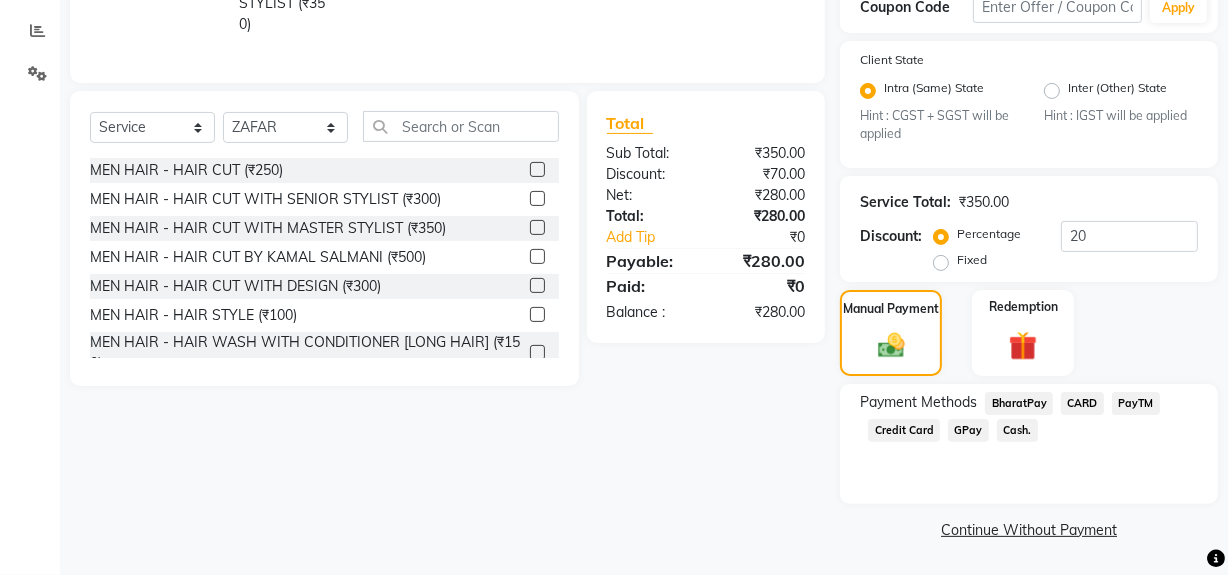 click on "Cash." 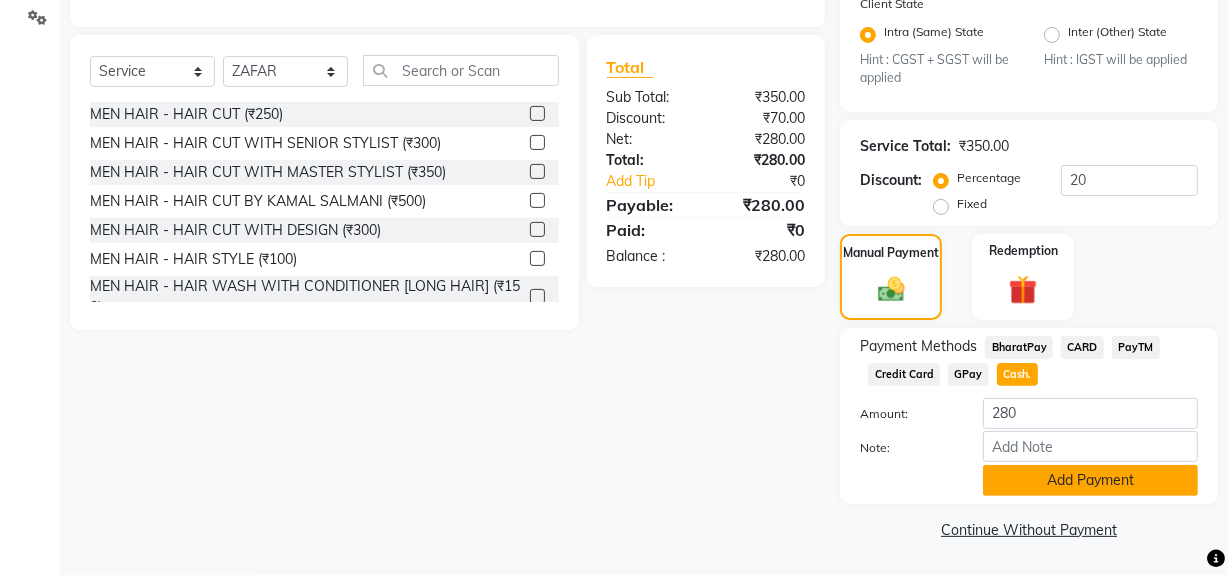 click on "Add Payment" 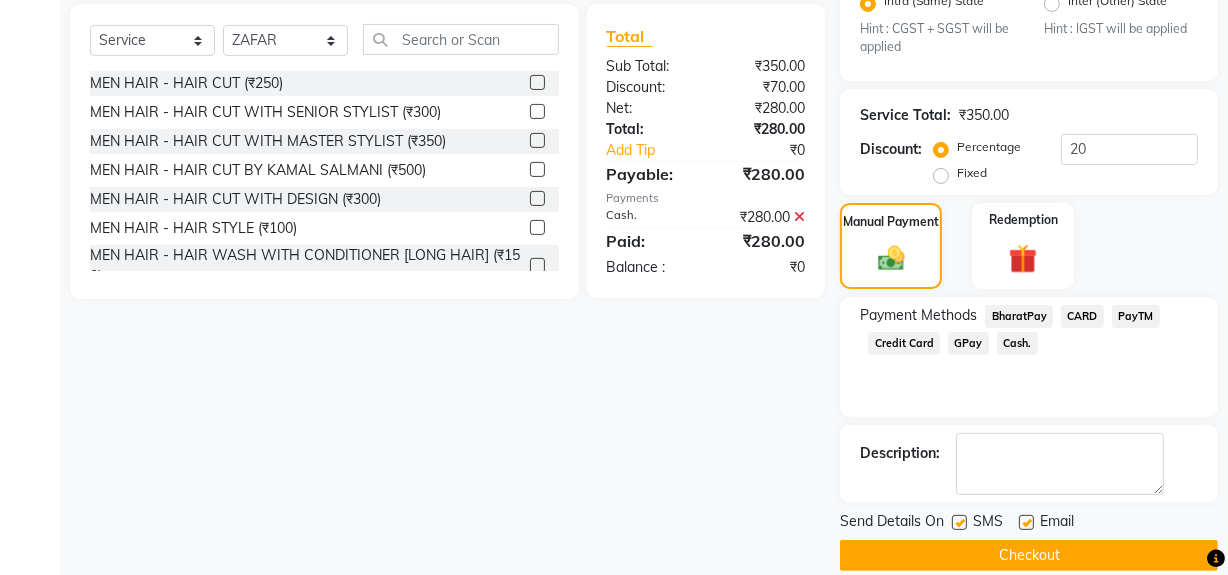 scroll, scrollTop: 524, scrollLeft: 0, axis: vertical 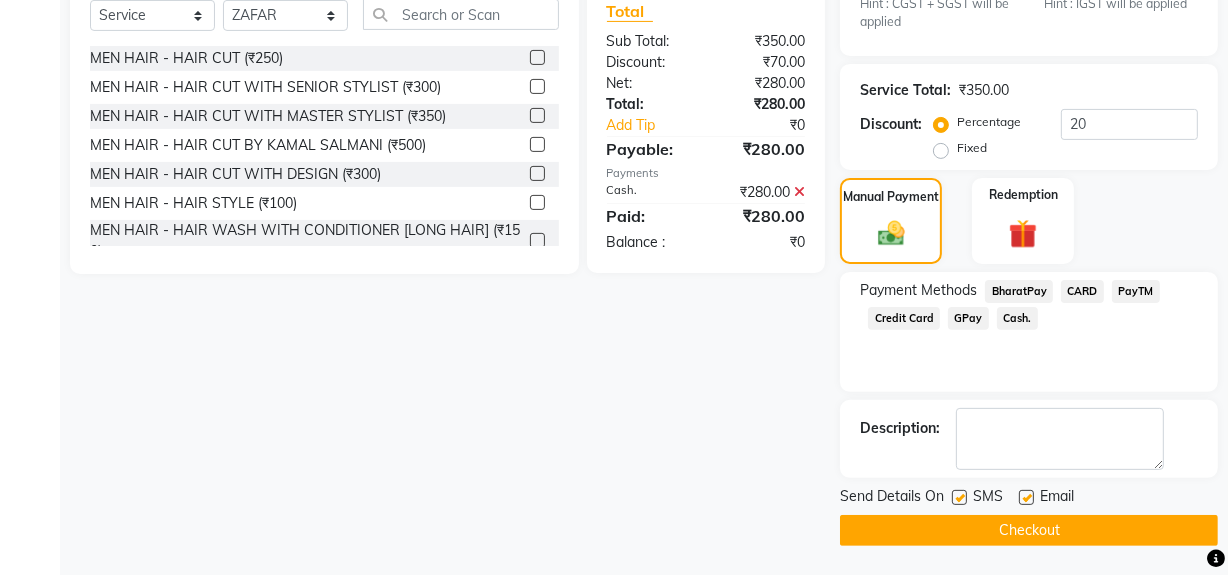 click 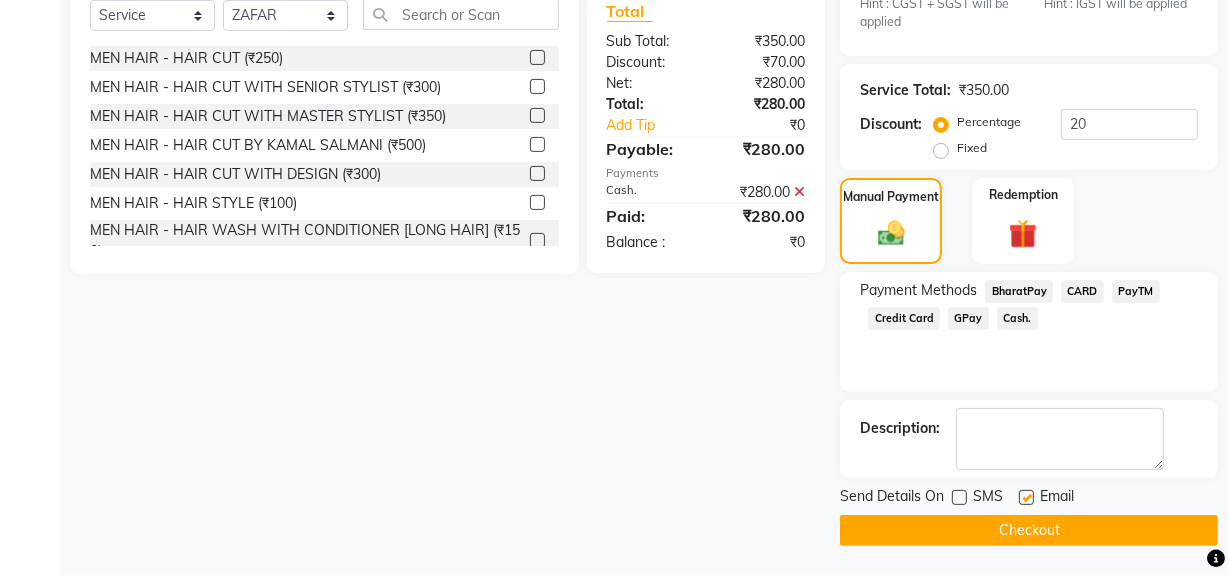 click on "Checkout" 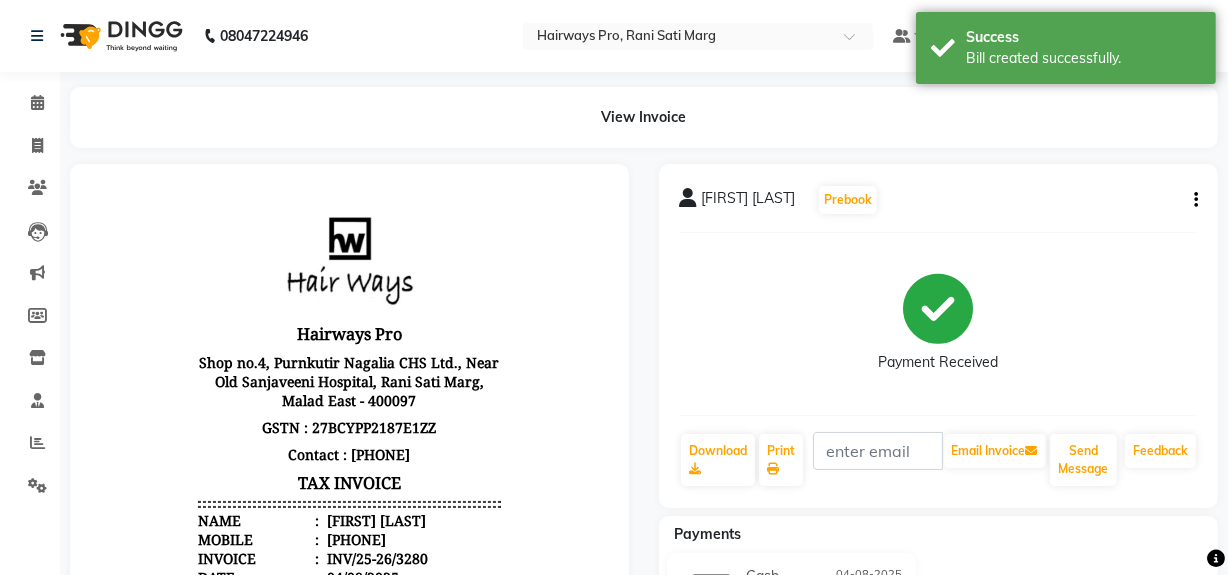 scroll, scrollTop: 0, scrollLeft: 0, axis: both 